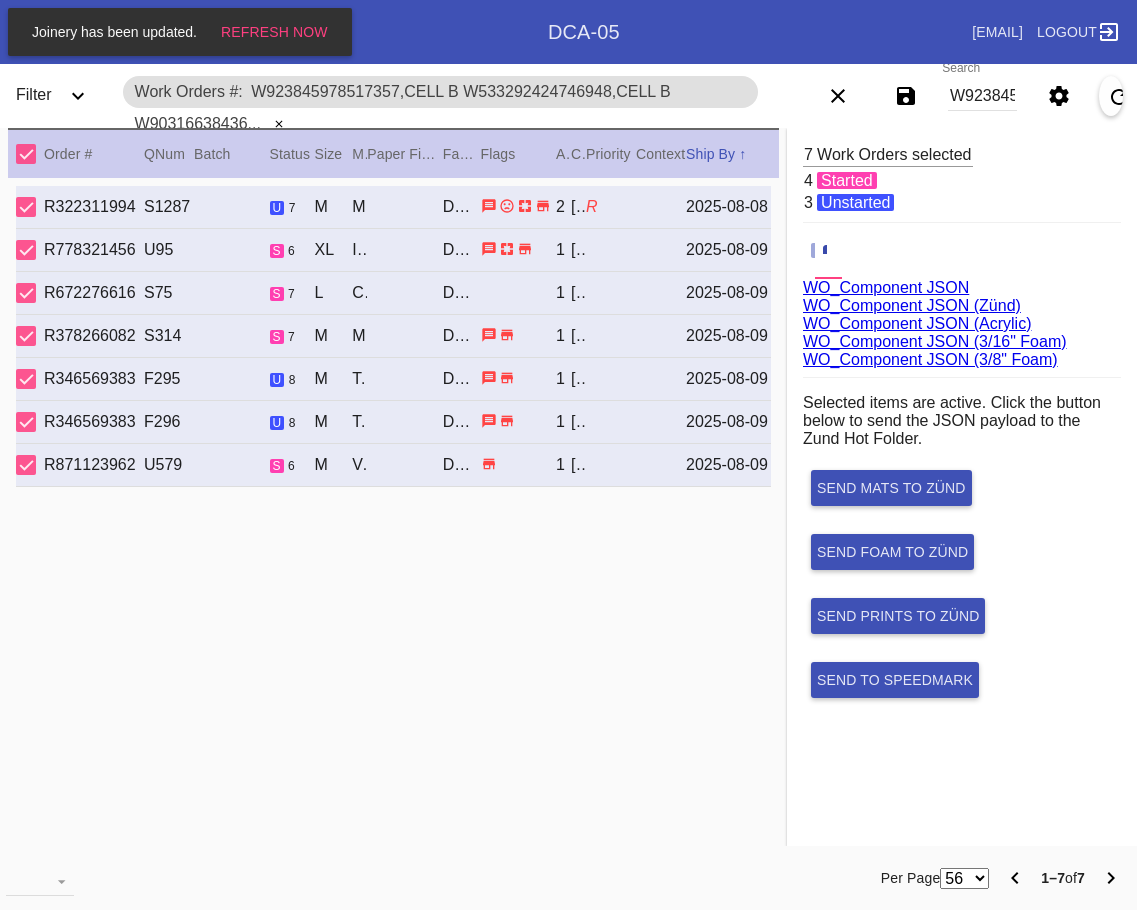 scroll, scrollTop: 0, scrollLeft: 0, axis: both 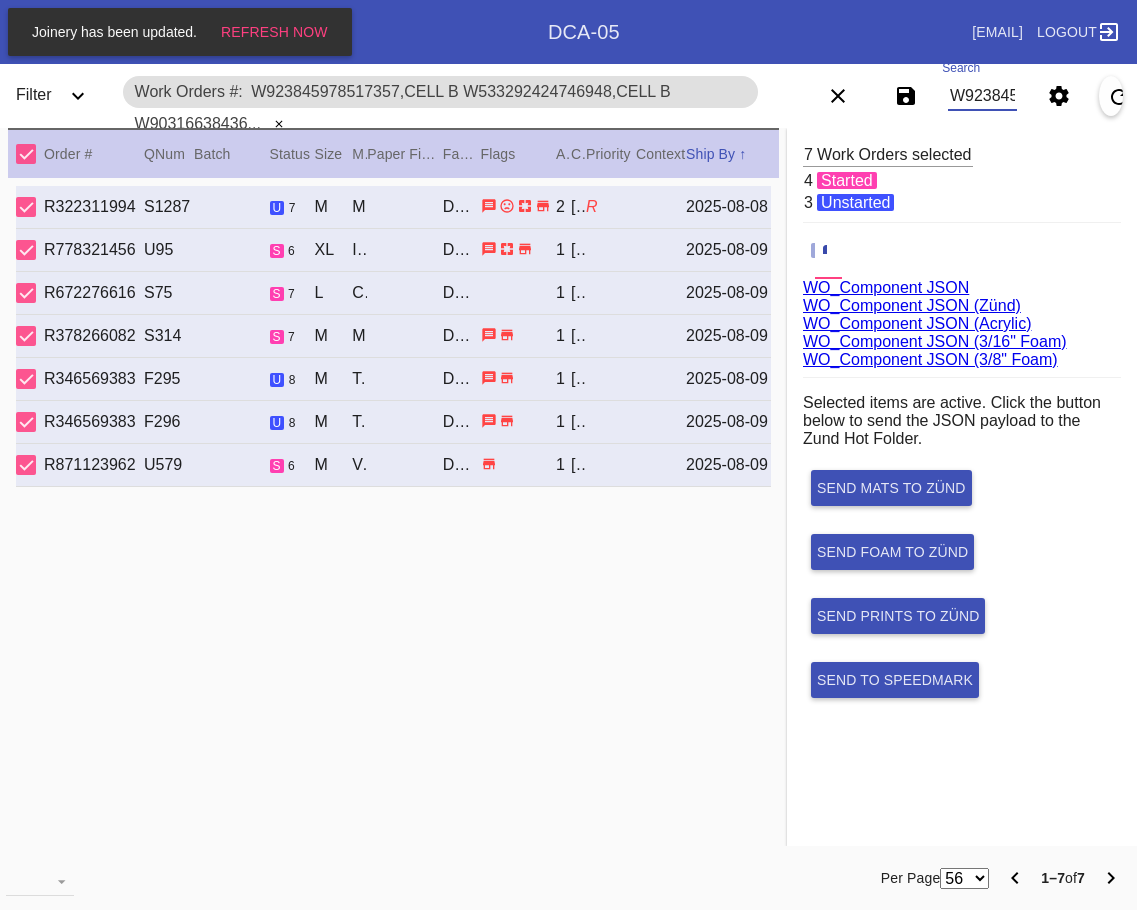 click on "W923845978517357,Cell B W533292424746948,Cell B W903166384369341,Cell O W682776965586347,Cell G W525089642496453,Cell C W987648173253198,Cell H W730107745063083,Cell G" at bounding box center [982, 96] 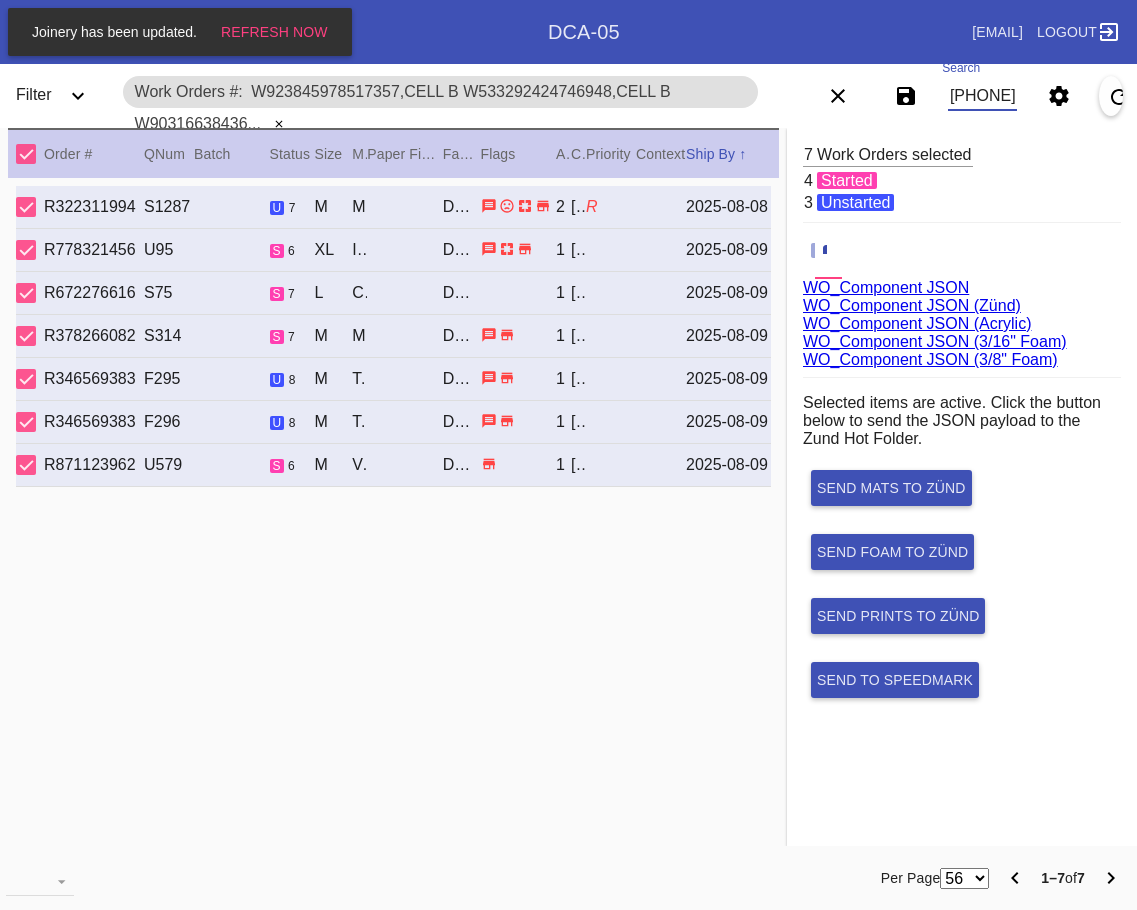 scroll, scrollTop: 0, scrollLeft: 1737, axis: horizontal 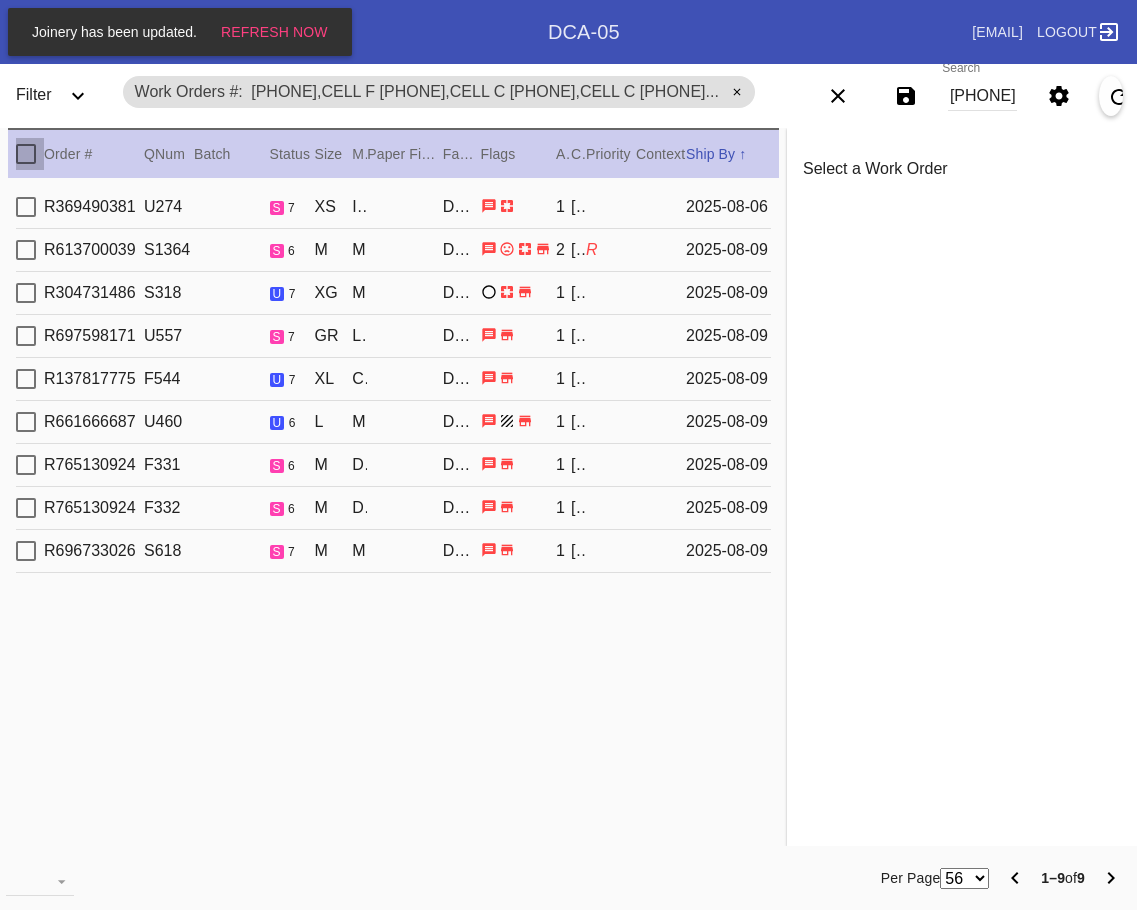 click at bounding box center (26, 154) 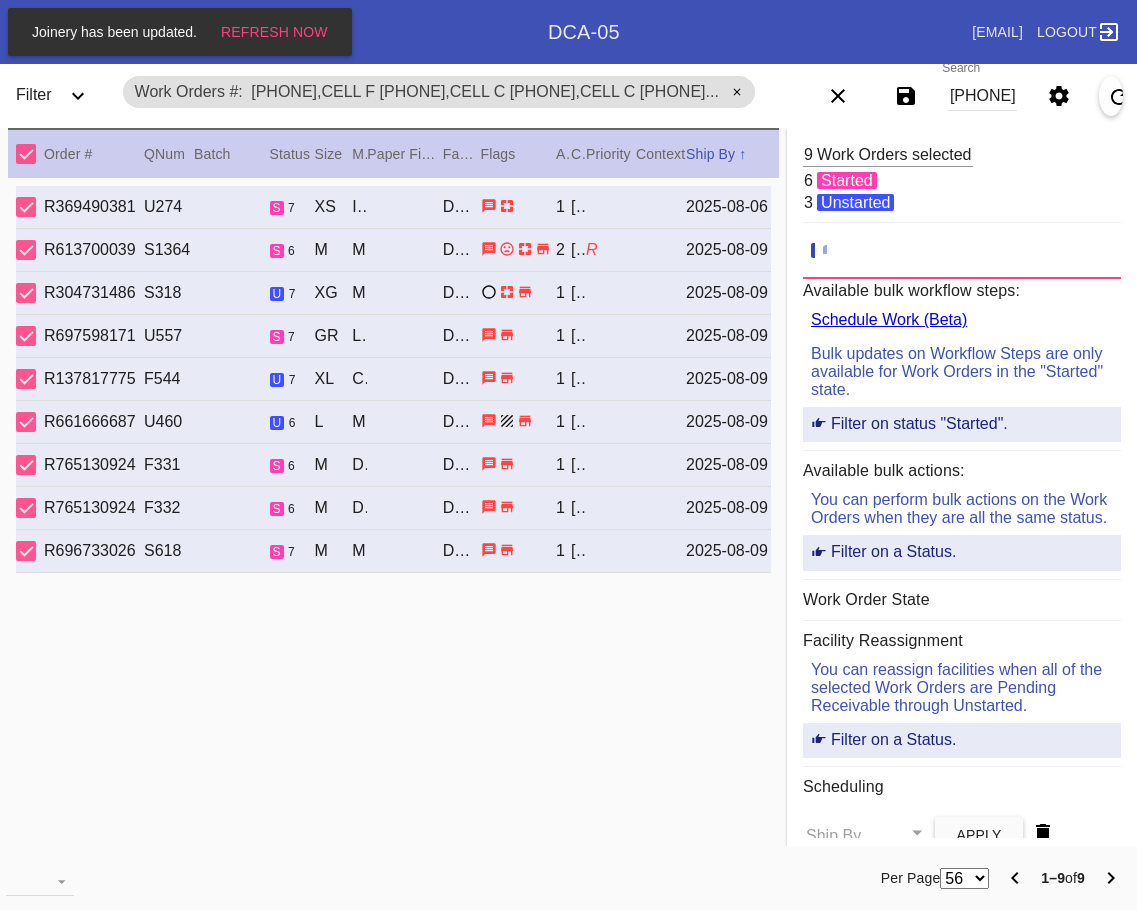 click 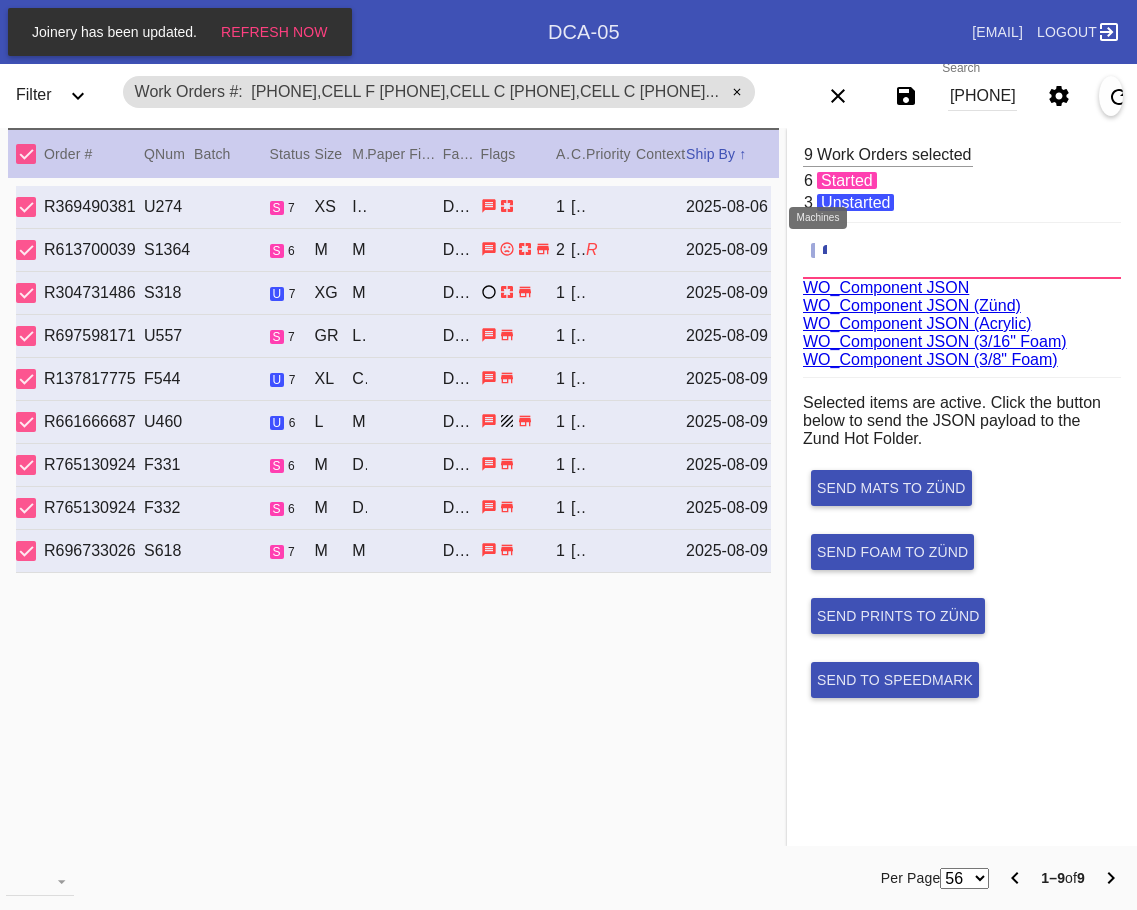 scroll, scrollTop: 75, scrollLeft: 0, axis: vertical 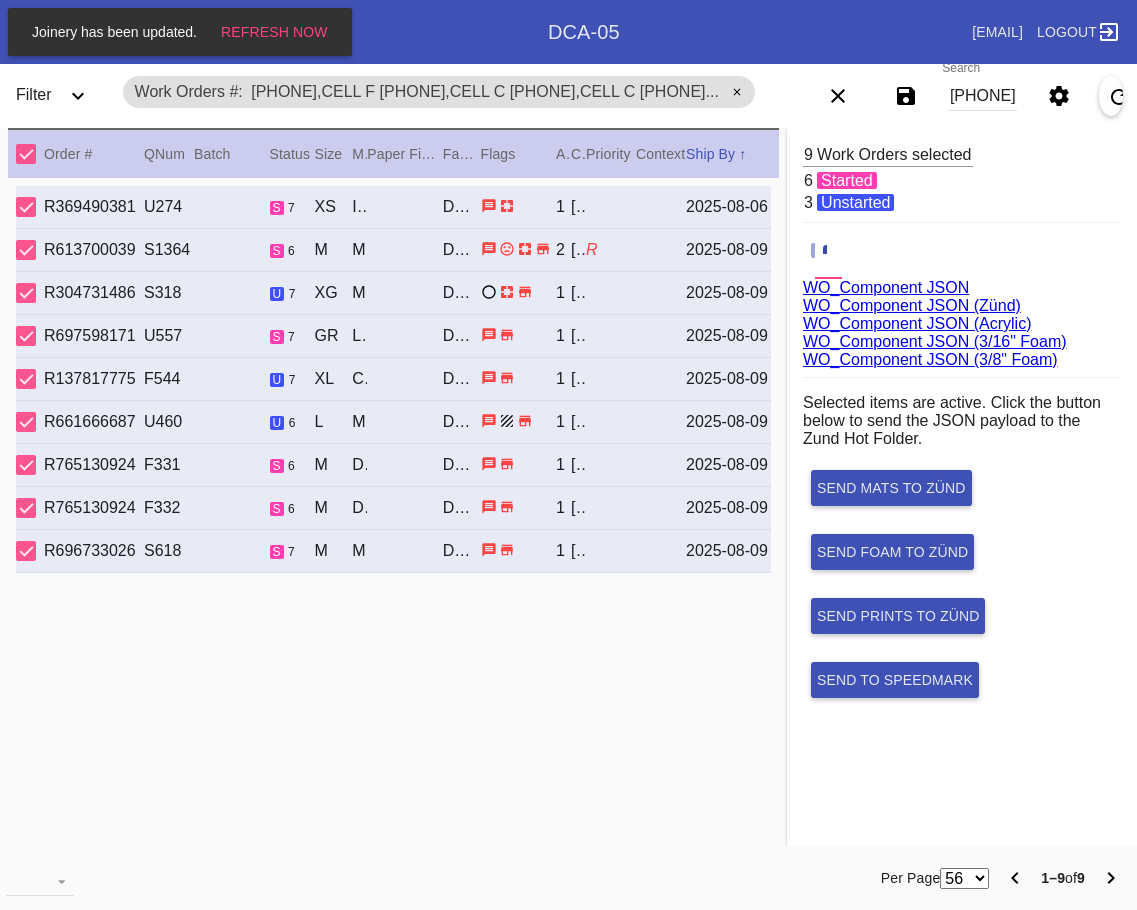 click on "W675808645908668,Cell F W545810633212942,Cell C W601428159568181,Cell C W099152635287358,Cell O W174829775376742,Cell H W243026135755898,Cell H W751013832507908,Cell B W578374503339885,Cell B W222102157807722,Cell D" at bounding box center (982, 96) 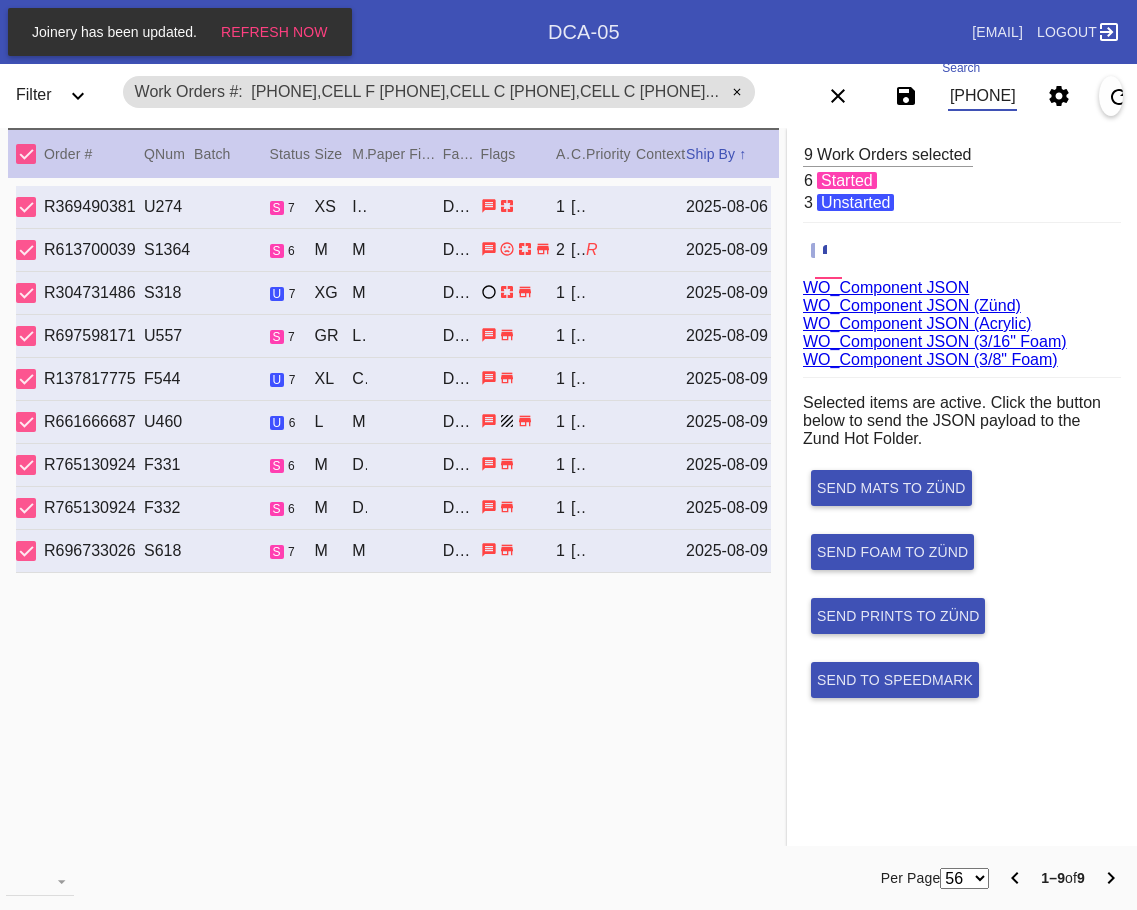 click on "W675808645908668,Cell F W545810633212942,Cell C W601428159568181,Cell C W099152635287358,Cell O W174829775376742,Cell H W243026135755898,Cell H W751013832507908,Cell B W578374503339885,Cell B W222102157807722,Cell D" at bounding box center (982, 96) 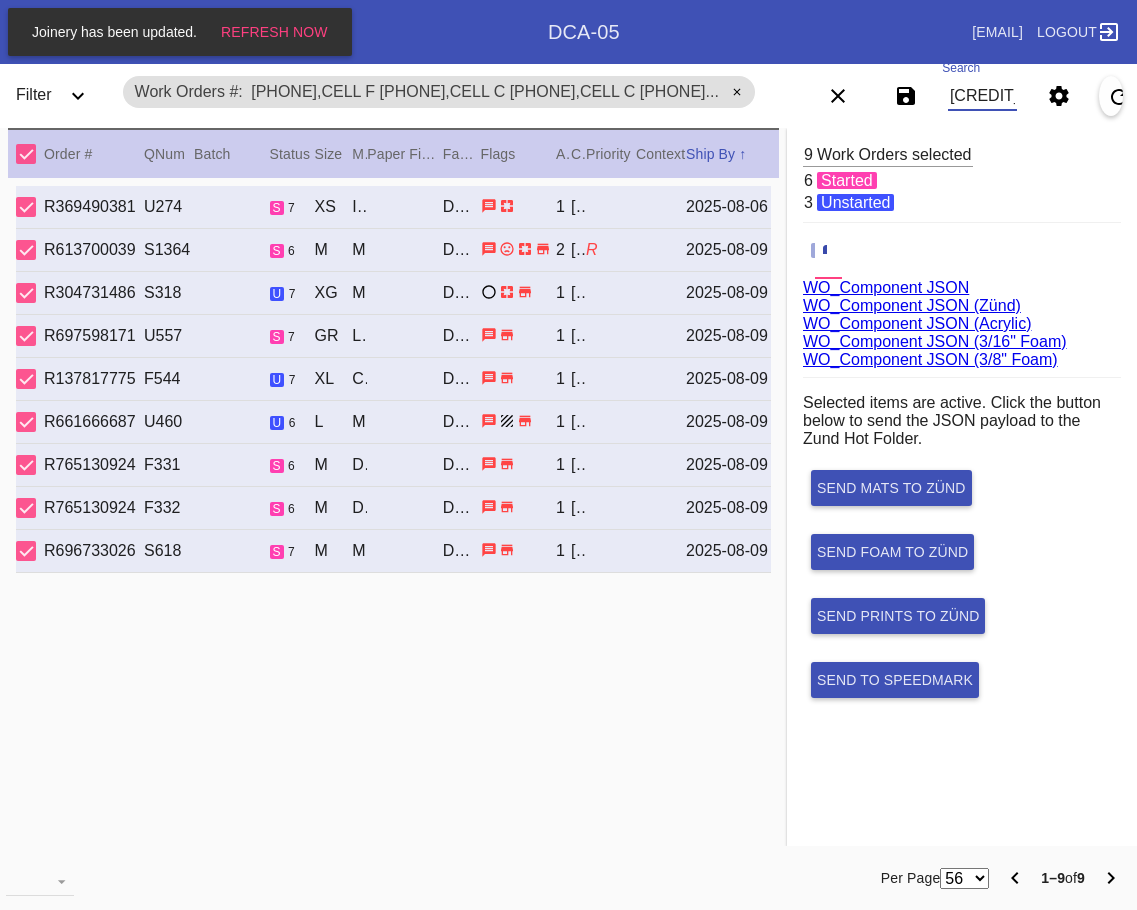 scroll, scrollTop: 0, scrollLeft: 2745, axis: horizontal 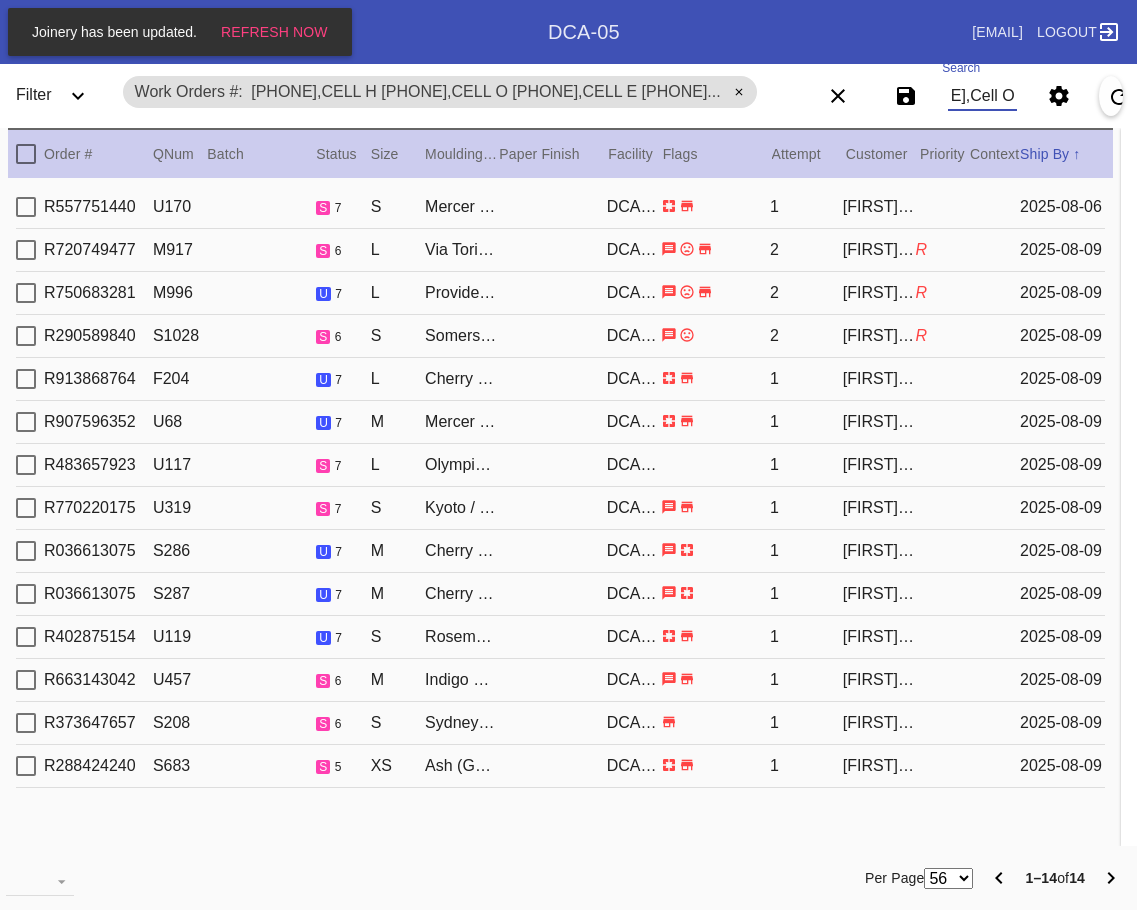 click at bounding box center [26, 154] 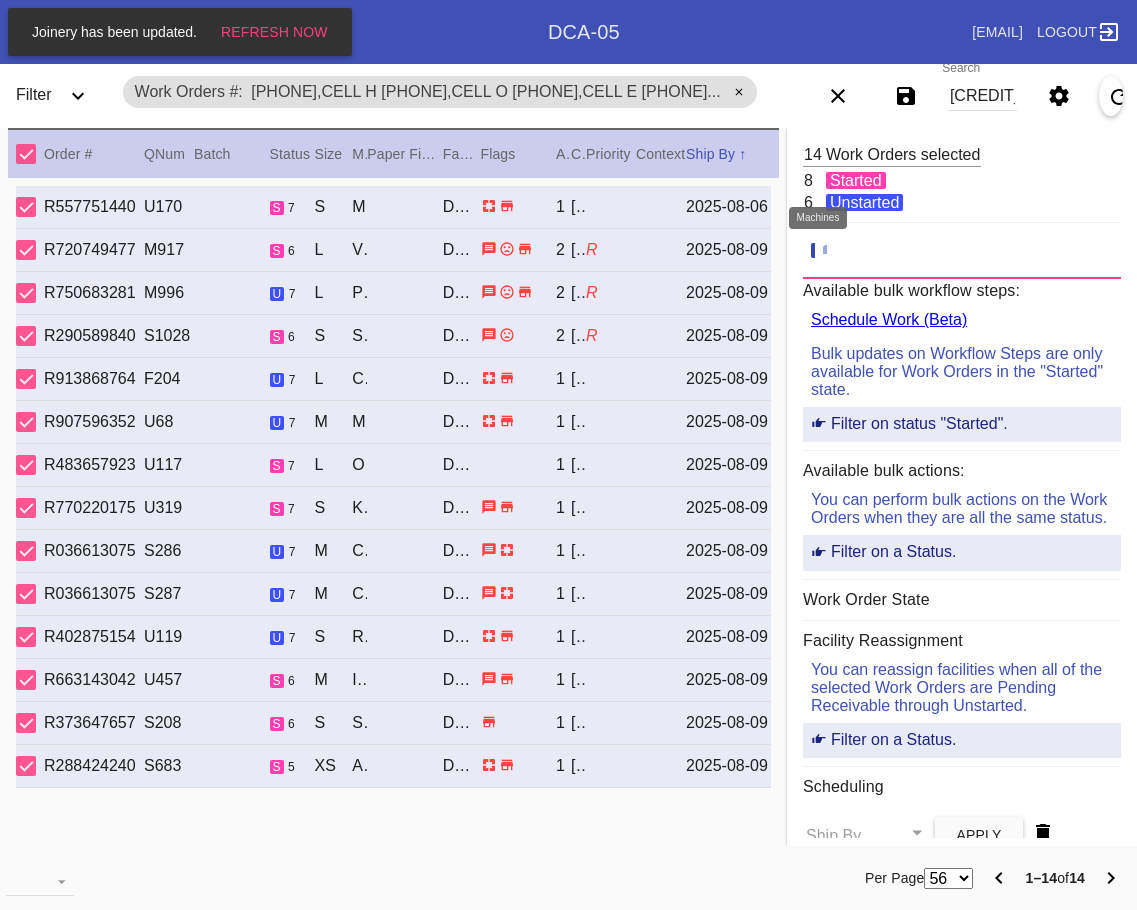click 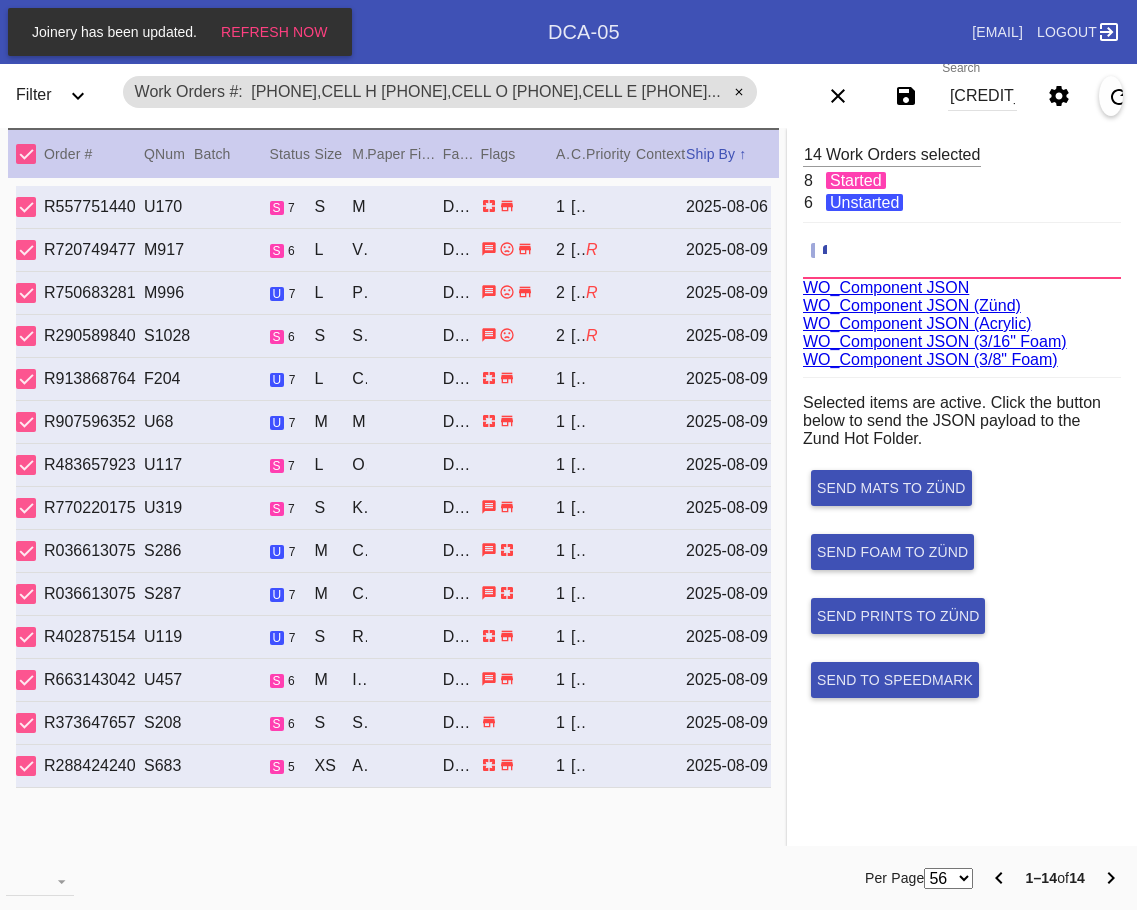 scroll, scrollTop: 75, scrollLeft: 0, axis: vertical 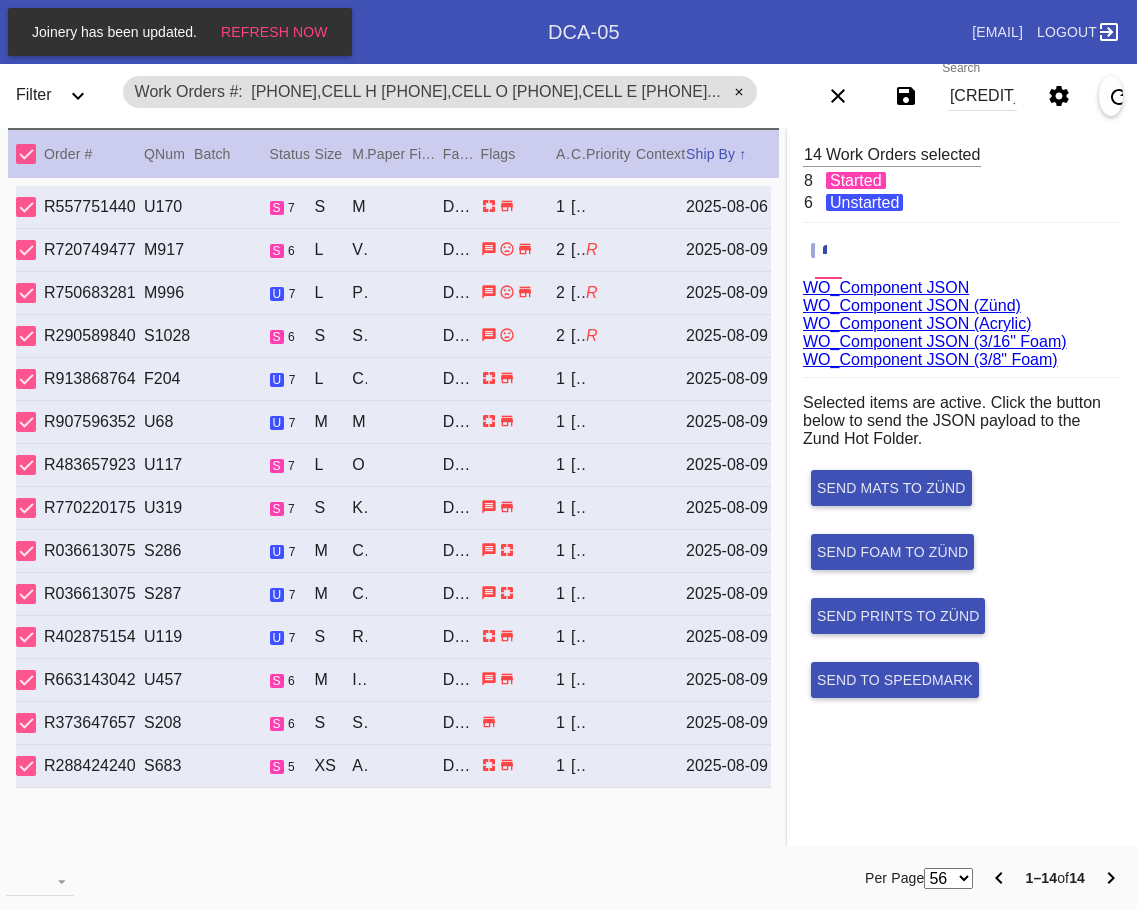 click on "W740890238762467,Cell H W282820537304384,Cell O W908248100062896,Cell E W837693983666650,Cell O W178701328569791,Cell E W407459177618956,Cell D W882128996375667,Cell B W108290287306974,Cell B W198228472513934,Cell B W785968251287406,Cell C W262153174734999,Cell C W487088424135628,Cell G W456788309734427,Cell O W351052852699049,Cell O" at bounding box center (982, 96) 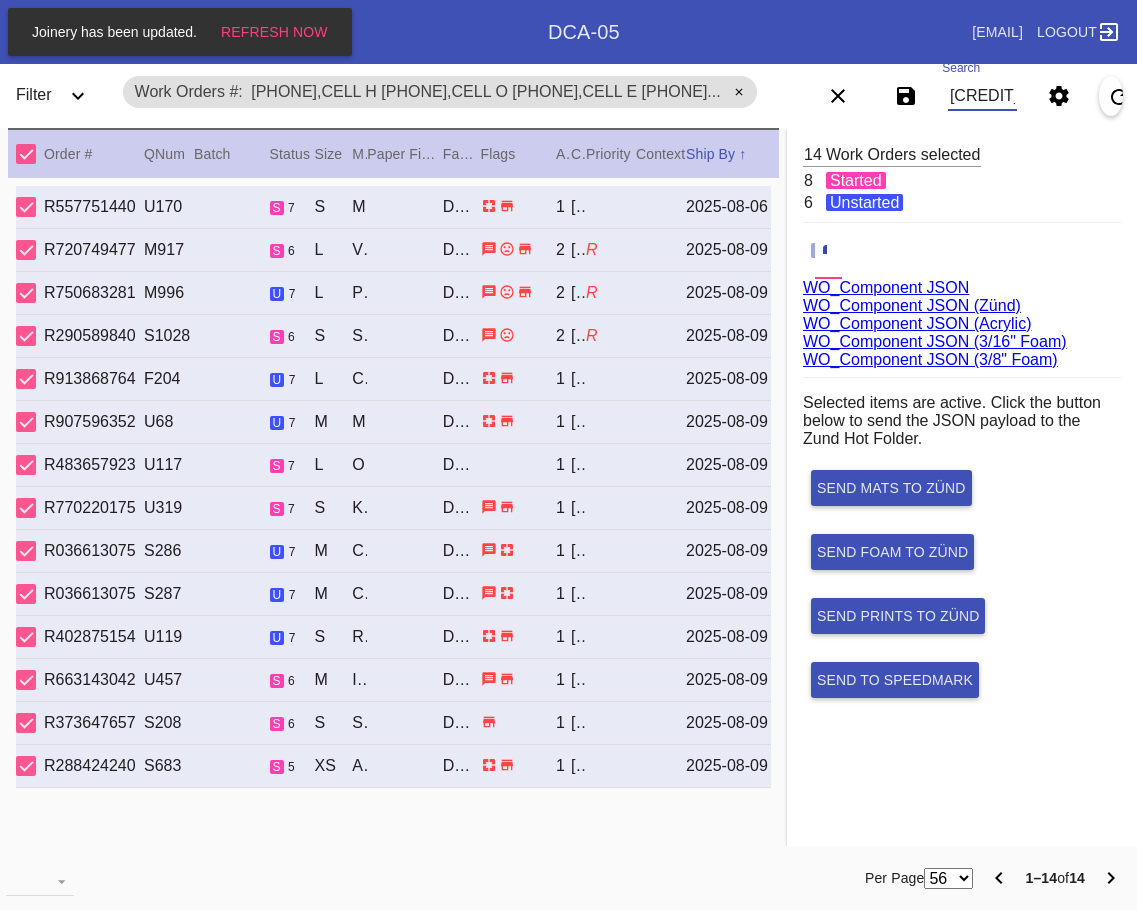 click on "W740890238762467,Cell H W282820537304384,Cell O W908248100062896,Cell E W837693983666650,Cell O W178701328569791,Cell E W407459177618956,Cell D W882128996375667,Cell B W108290287306974,Cell B W198228472513934,Cell B W785968251287406,Cell C W262153174734999,Cell C W487088424135628,Cell G W456788309734427,Cell O W351052852699049,Cell O" at bounding box center [982, 96] 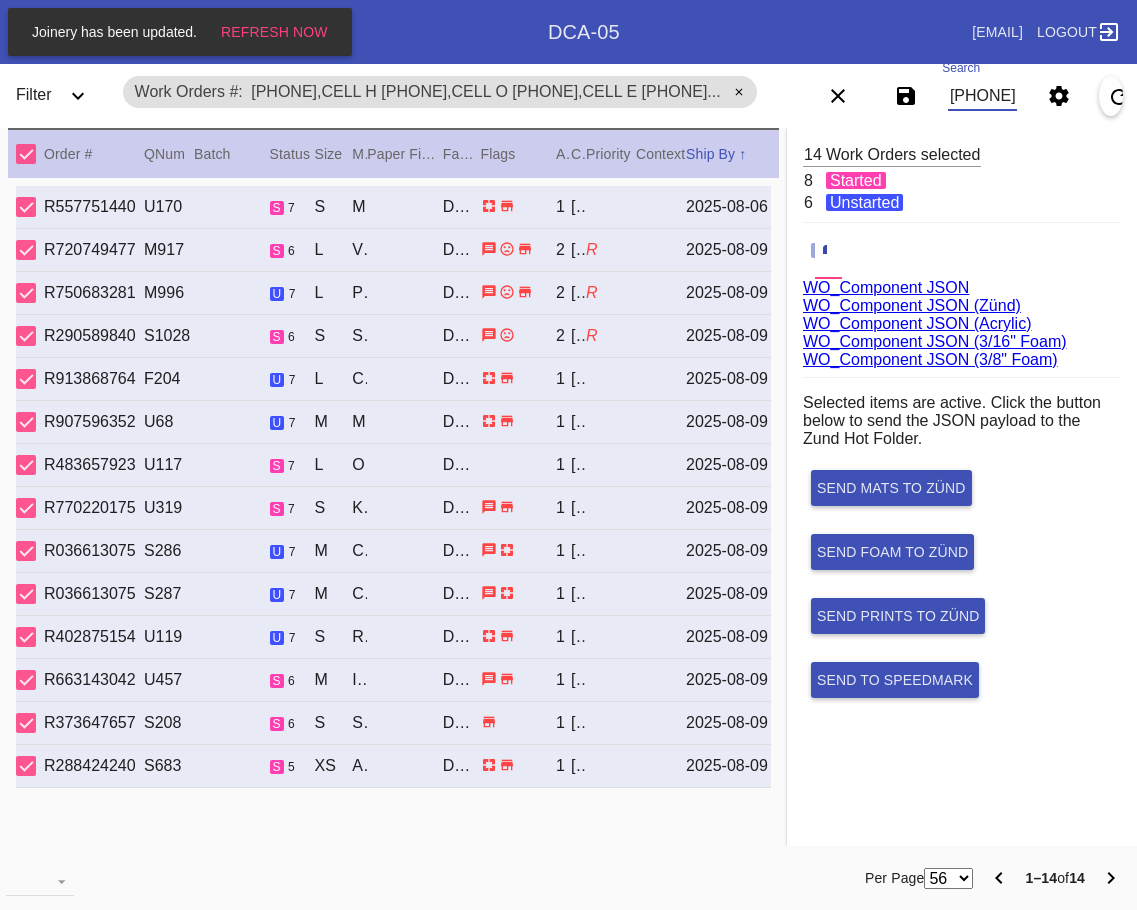 scroll, scrollTop: 0, scrollLeft: 1739, axis: horizontal 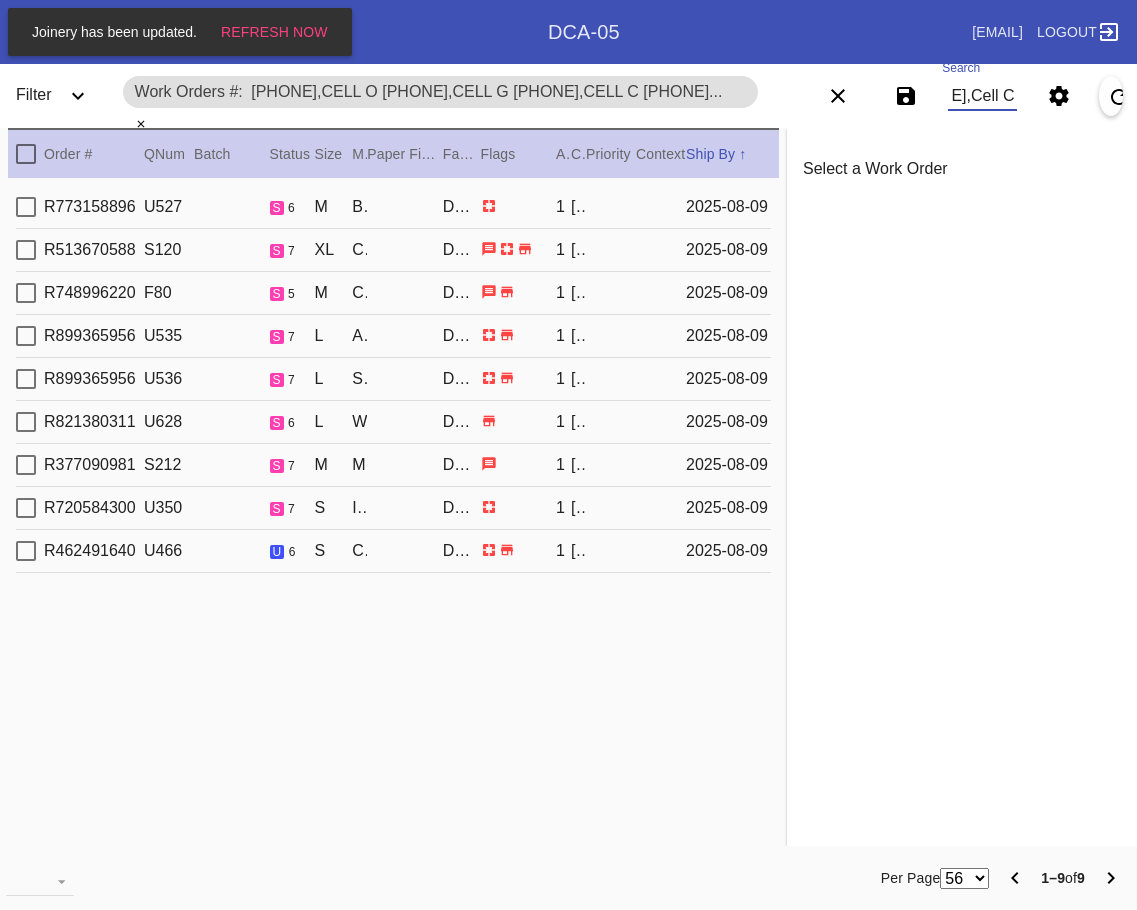 click at bounding box center (26, 154) 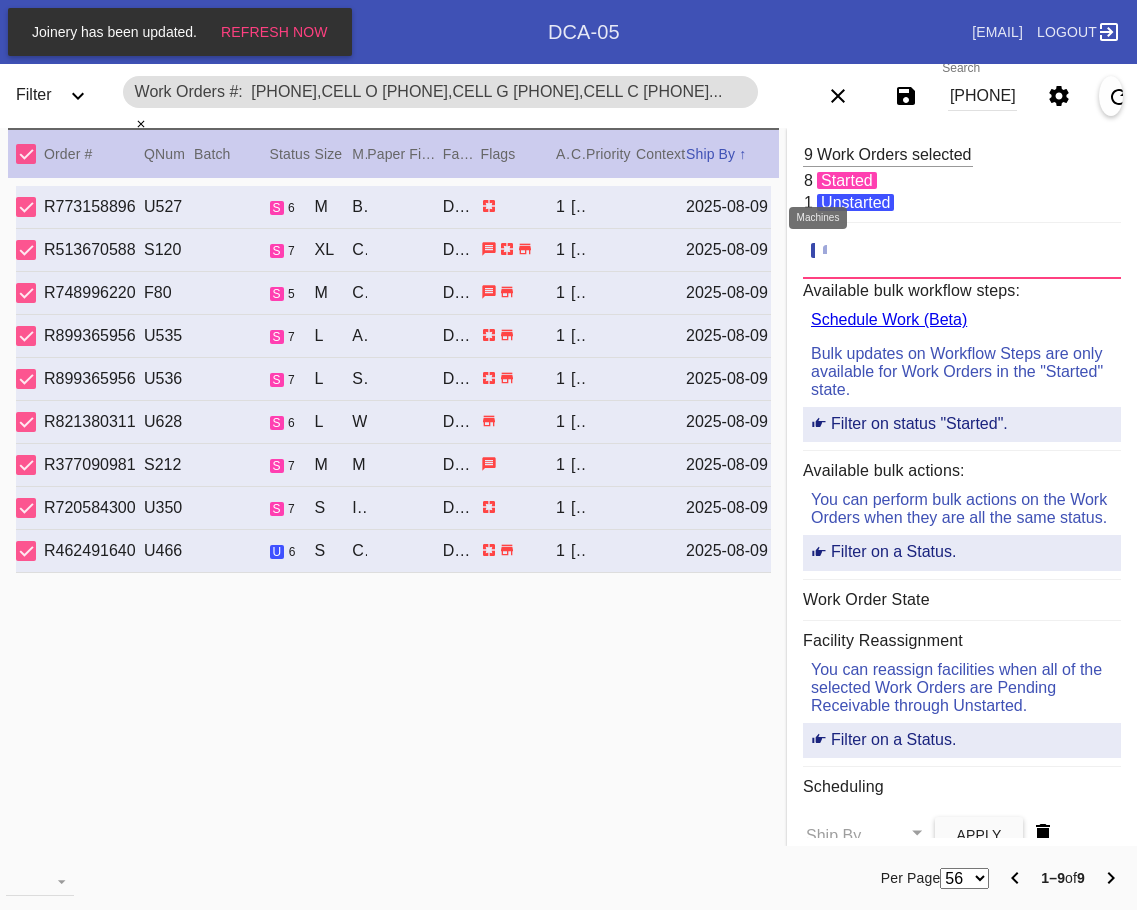 click 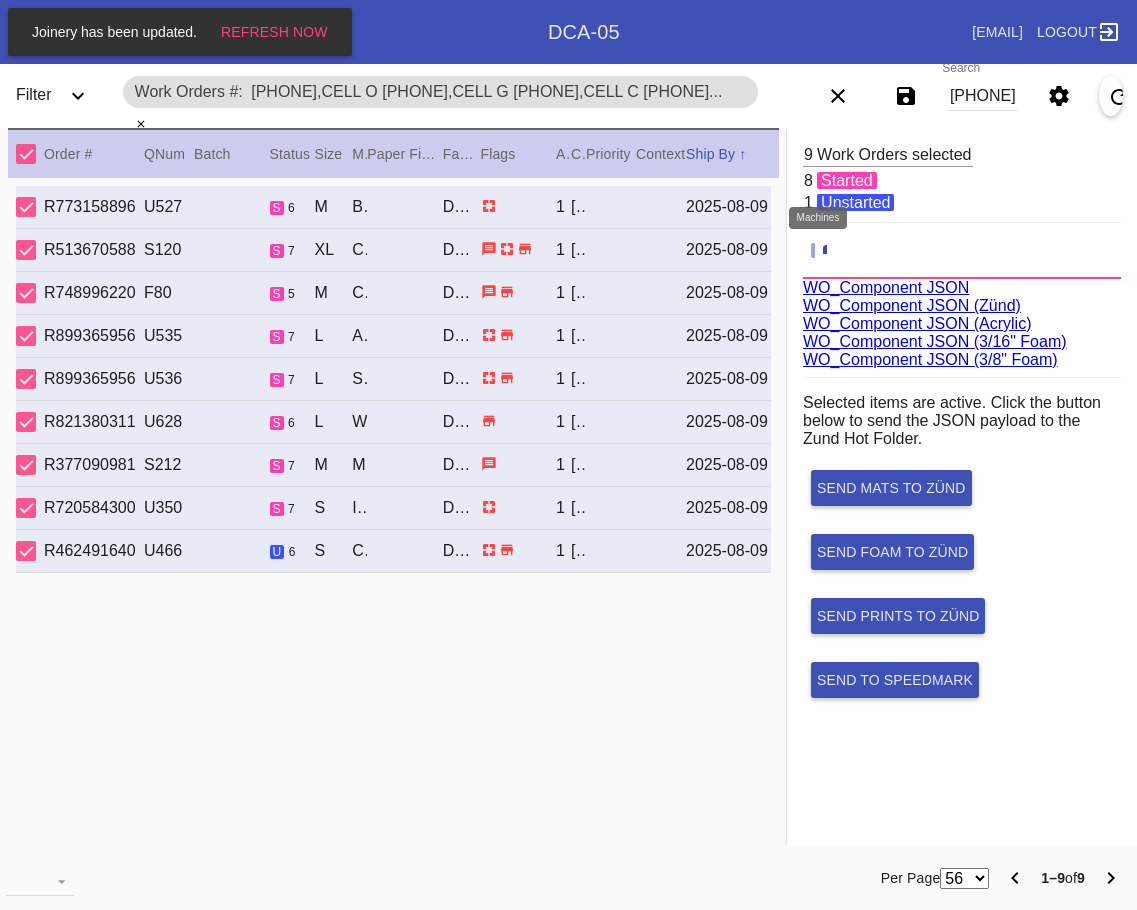 scroll, scrollTop: 75, scrollLeft: 0, axis: vertical 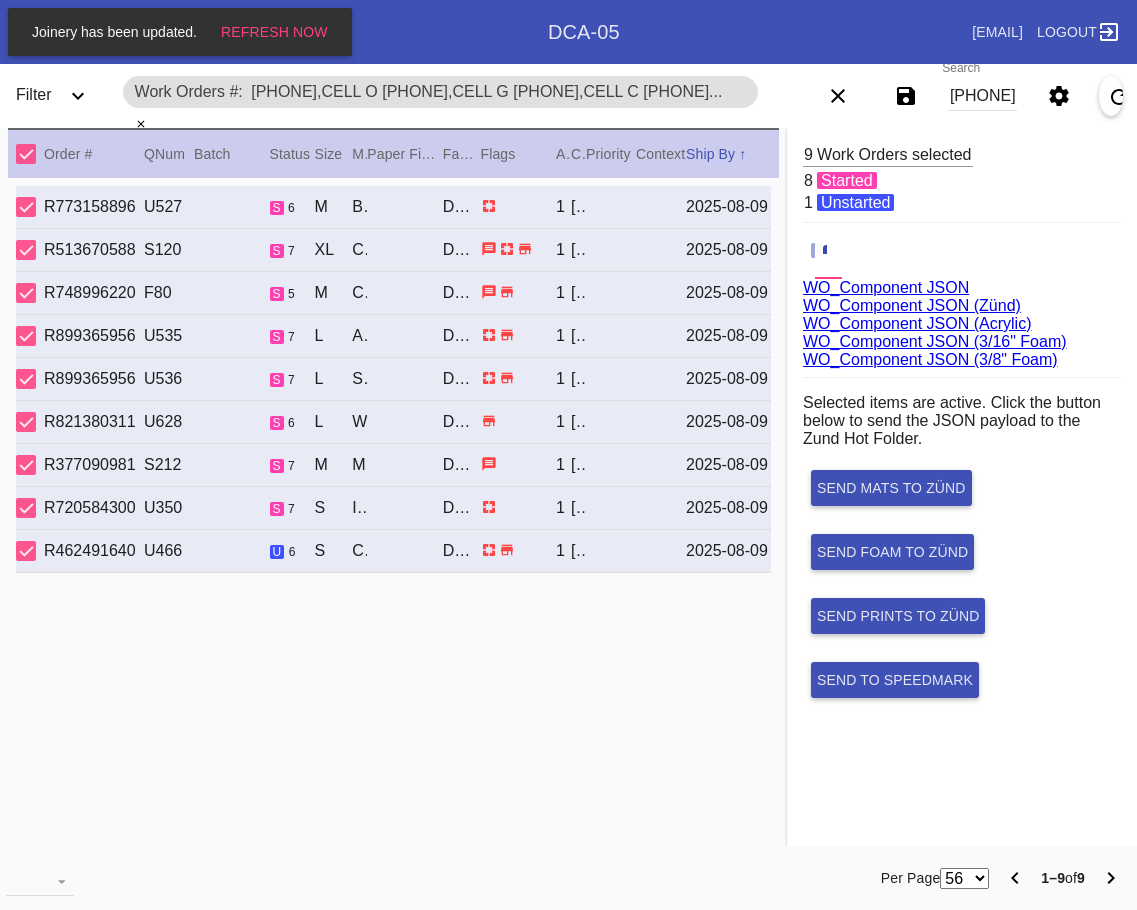 click on "W814068690537671,Cell O W128341725889297,Cell G W104859692944019,Cell C W854410021941961,Cell A W693057613678571,Cell C W164942157019880,Cell C W110503477370738,Cell O W660348103322362,Cell O W265941521306810,Cell C" at bounding box center [982, 96] 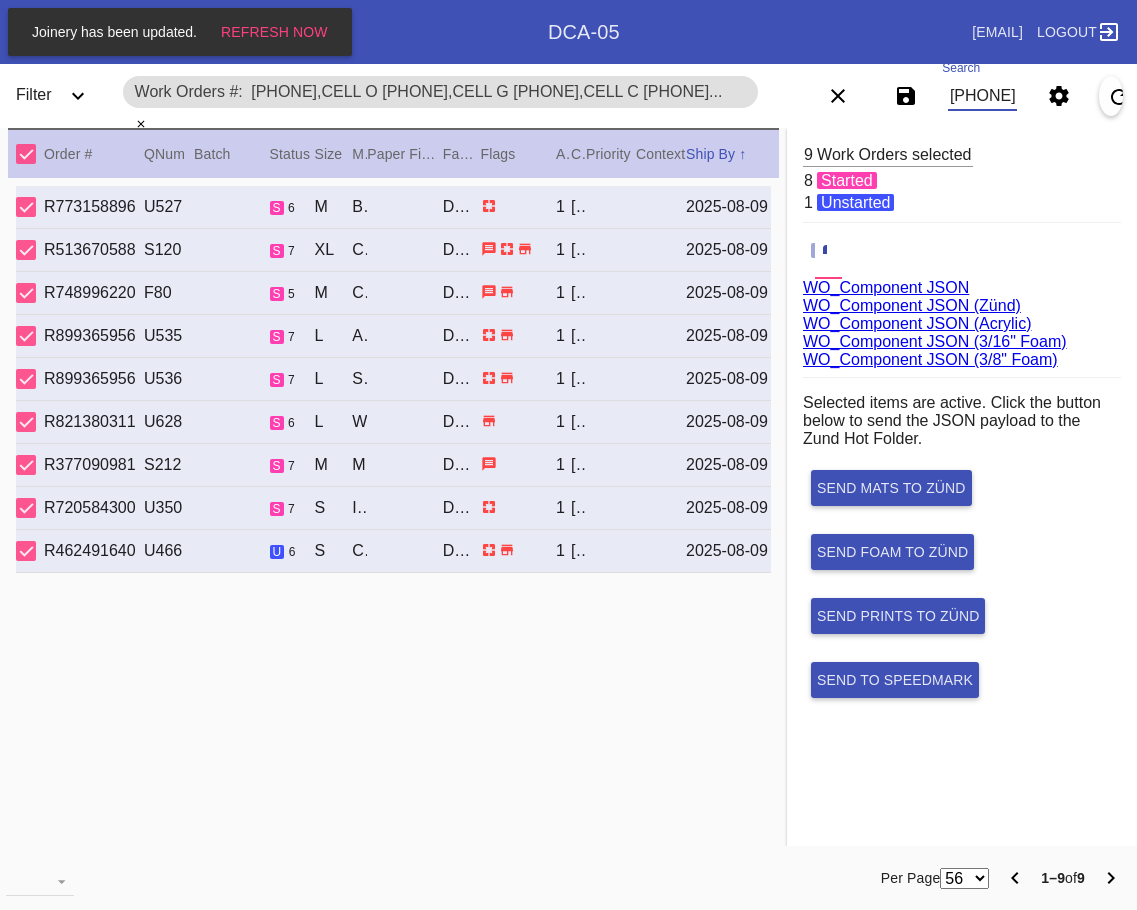 click on "W814068690537671,Cell O W128341725889297,Cell G W104859692944019,Cell C W854410021941961,Cell A W693057613678571,Cell C W164942157019880,Cell C W110503477370738,Cell O W660348103322362,Cell O W265941521306810,Cell C" at bounding box center [982, 96] 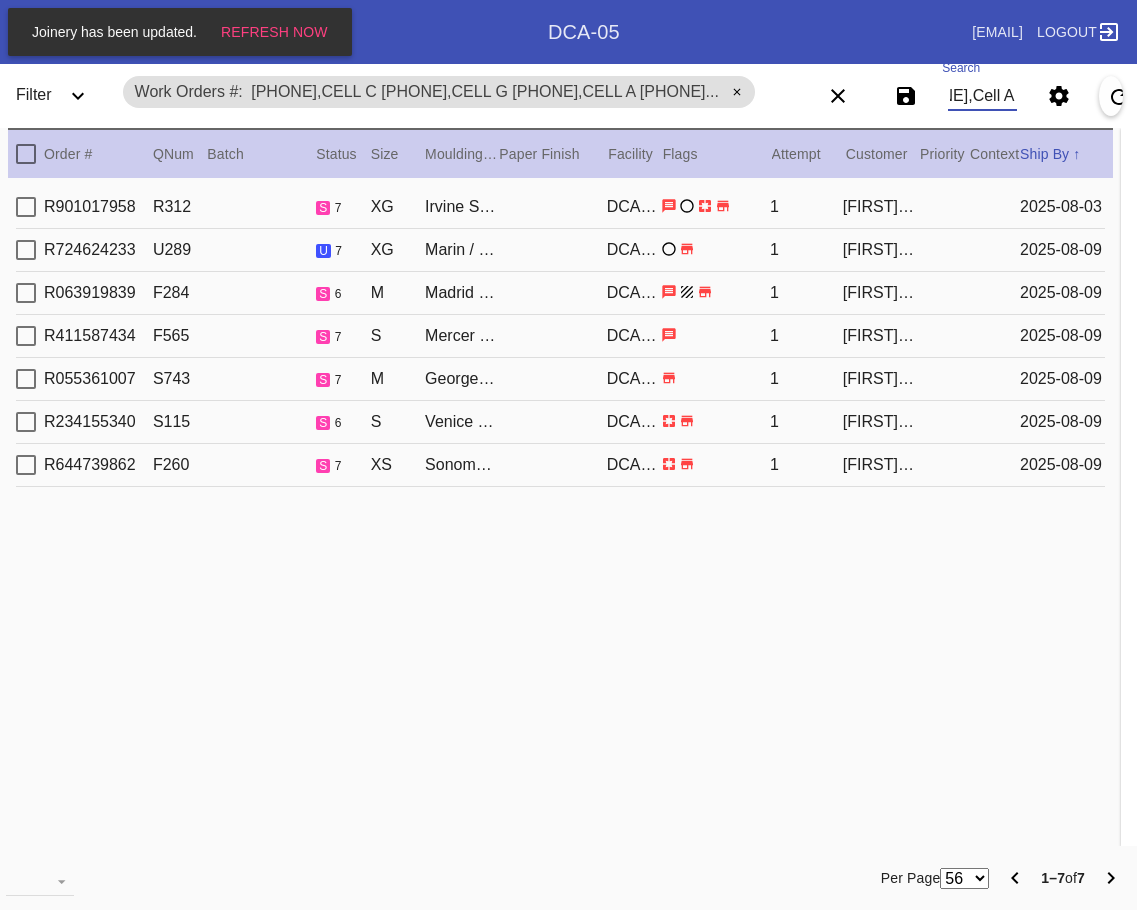 click at bounding box center [26, 154] 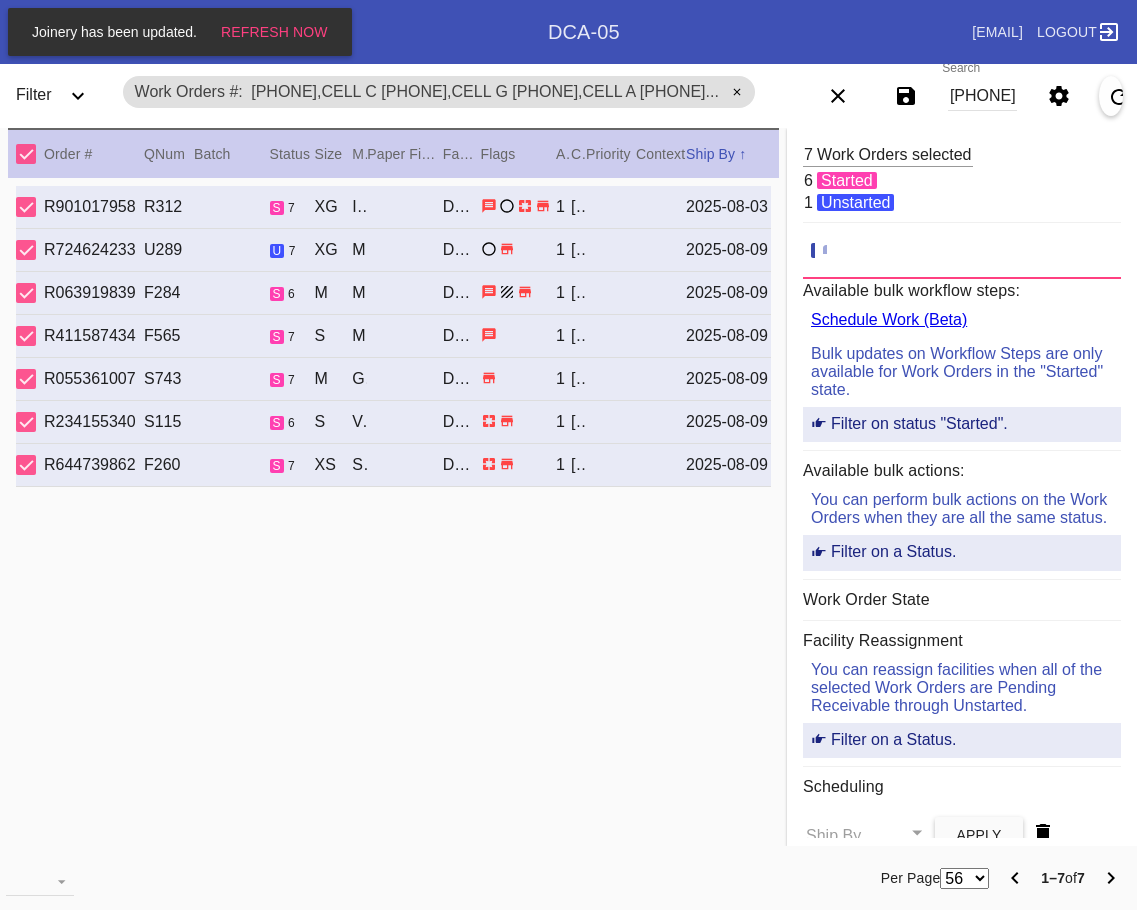 click 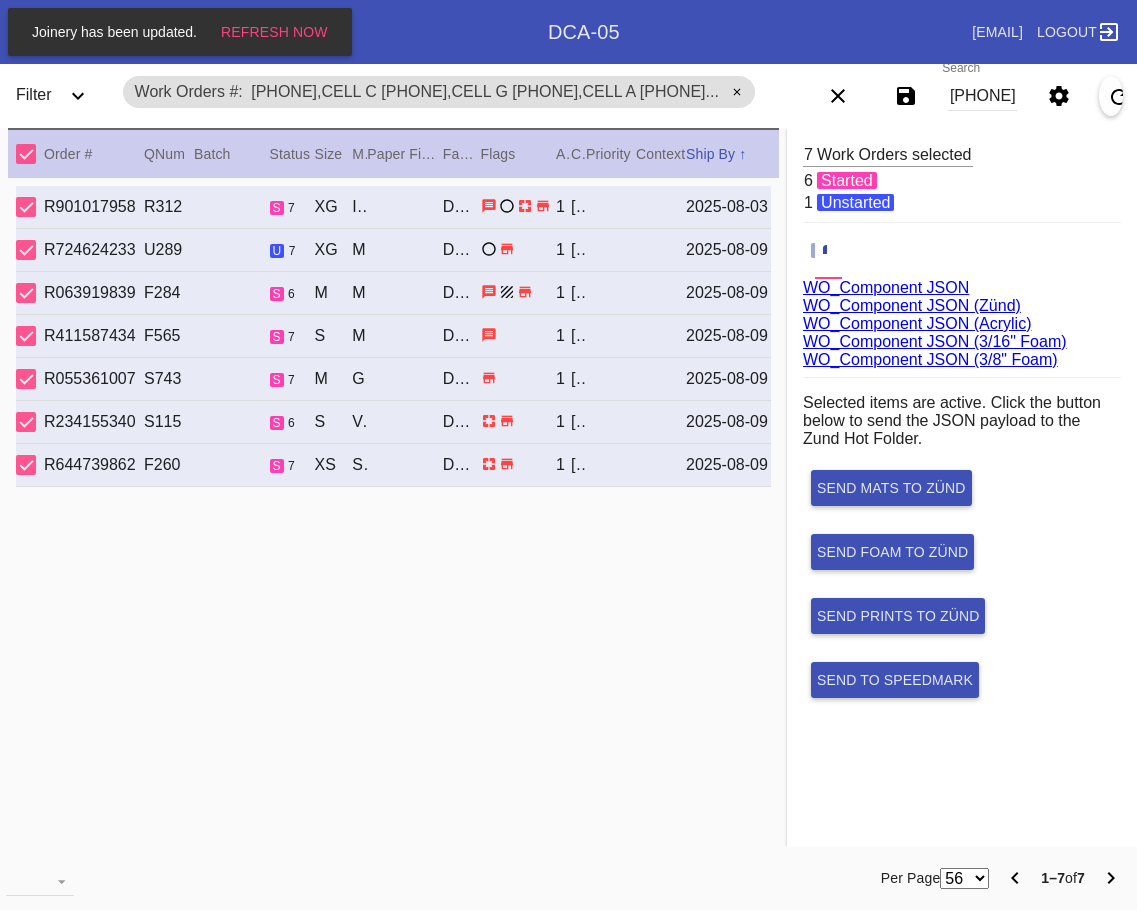 click on "W396999950866743,Cell C W460583294140934,Cell G W301913906203339,Cell A W854025172091235,Cell A W868046086782422,Cell A W408820535369920,Cell B W828564448240650,Cell A" at bounding box center (982, 96) 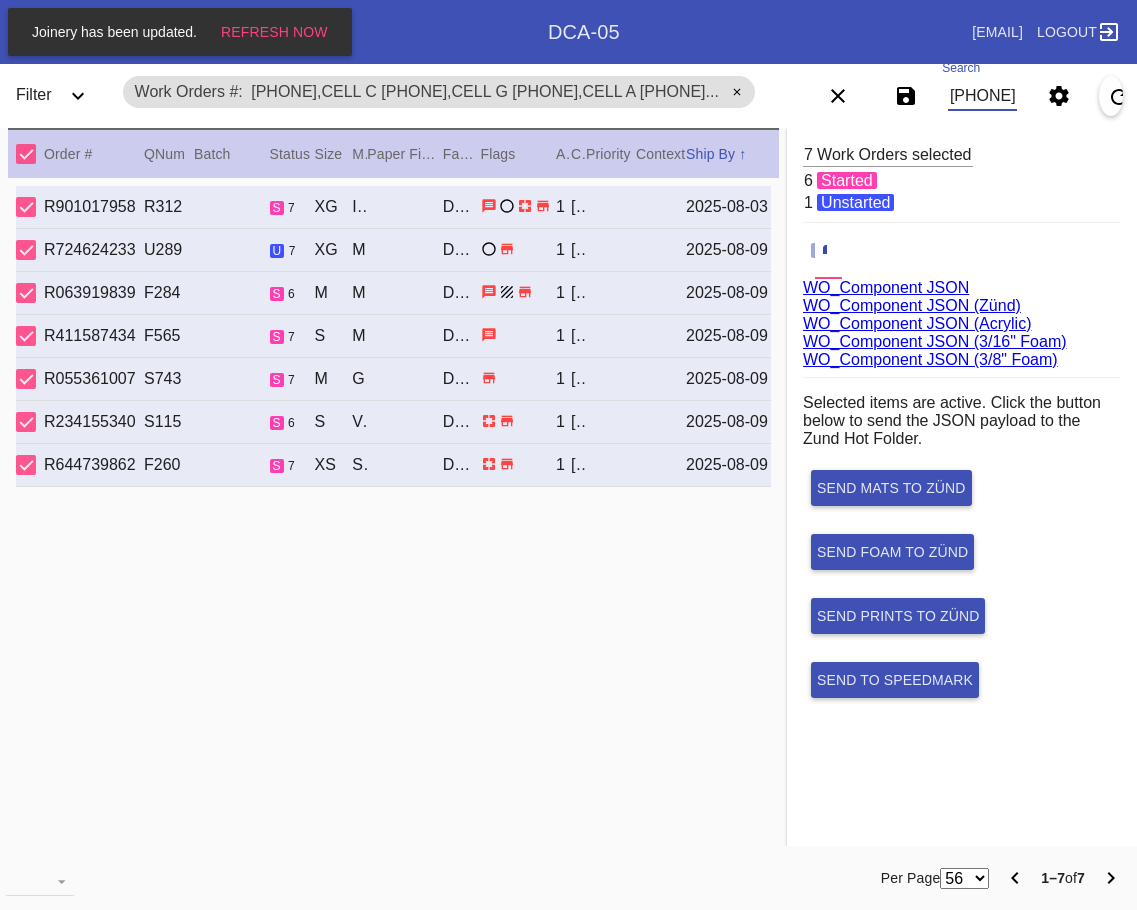 click on "W396999950866743,Cell C W460583294140934,Cell G W301913906203339,Cell A W854025172091235,Cell A W868046086782422,Cell A W408820535369920,Cell B W828564448240650,Cell A" at bounding box center (982, 96) 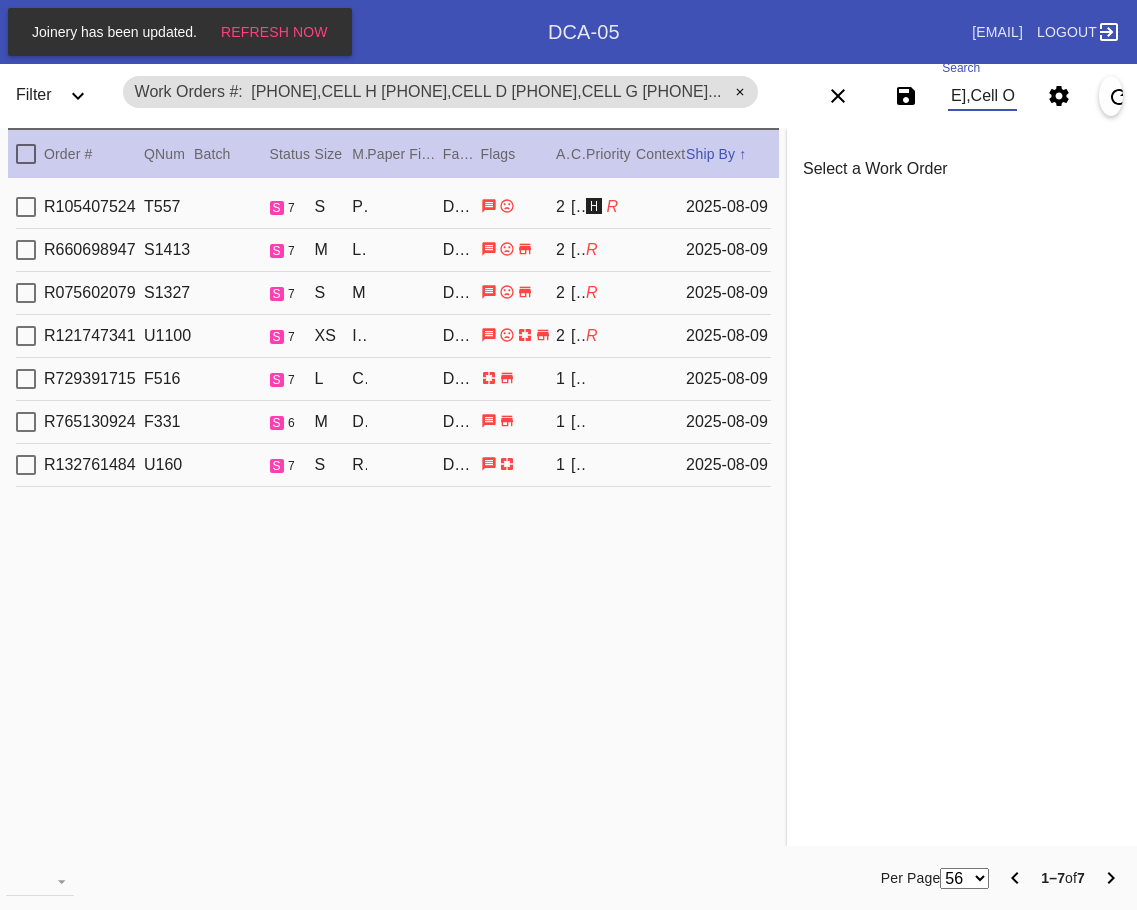 type on "W174829775376742,Cell H W279785422708073,Cell D W481537570445518,Cell G W428388023002372,Cell G W724307808596651,Cell A W341437976755331,Cell G W545039950041624,Cell O" 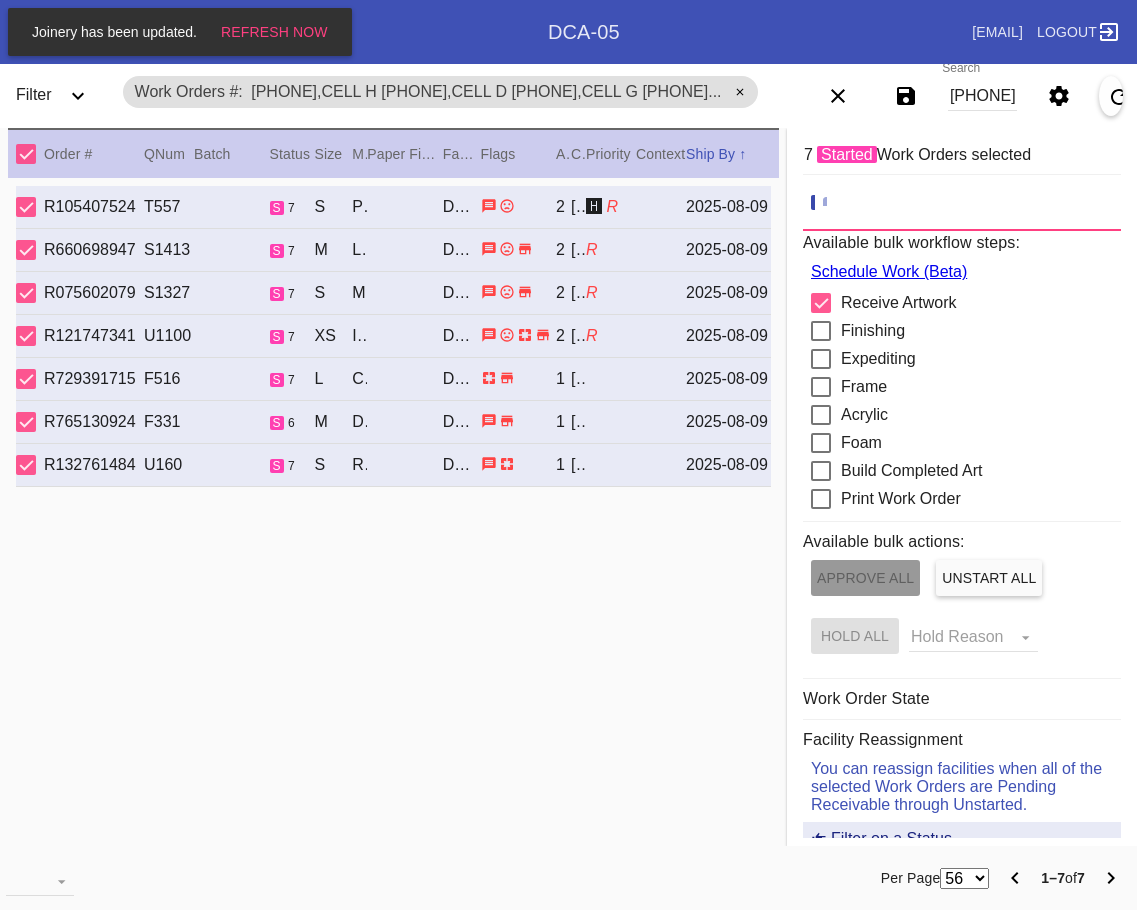 click 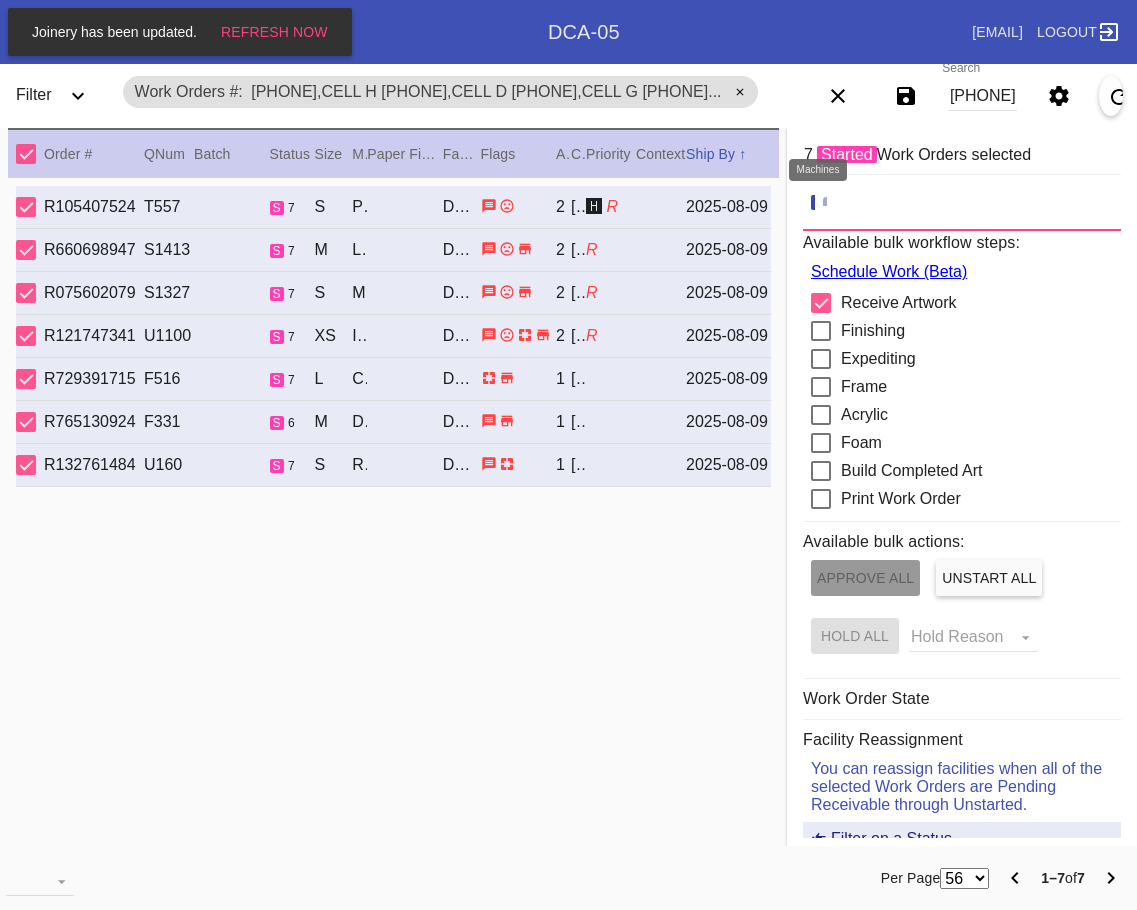 click 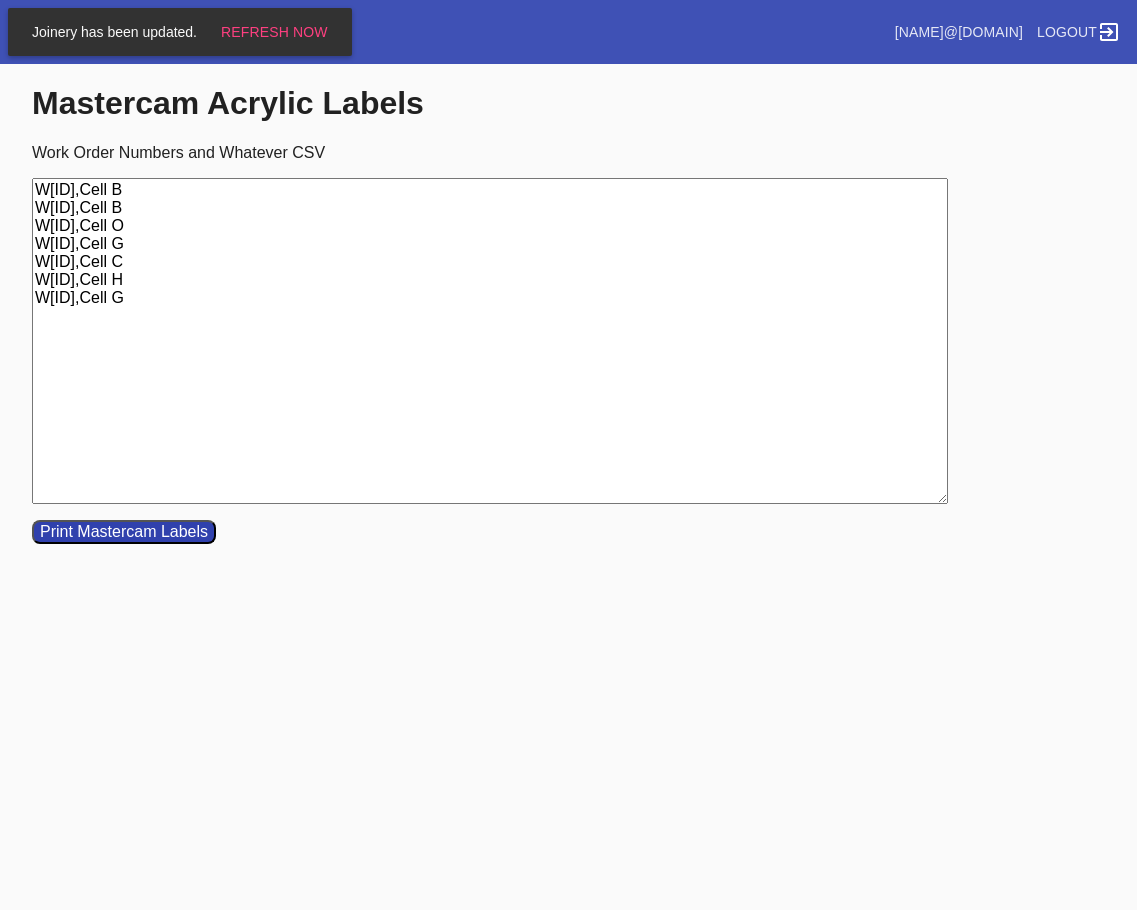 scroll, scrollTop: 0, scrollLeft: 0, axis: both 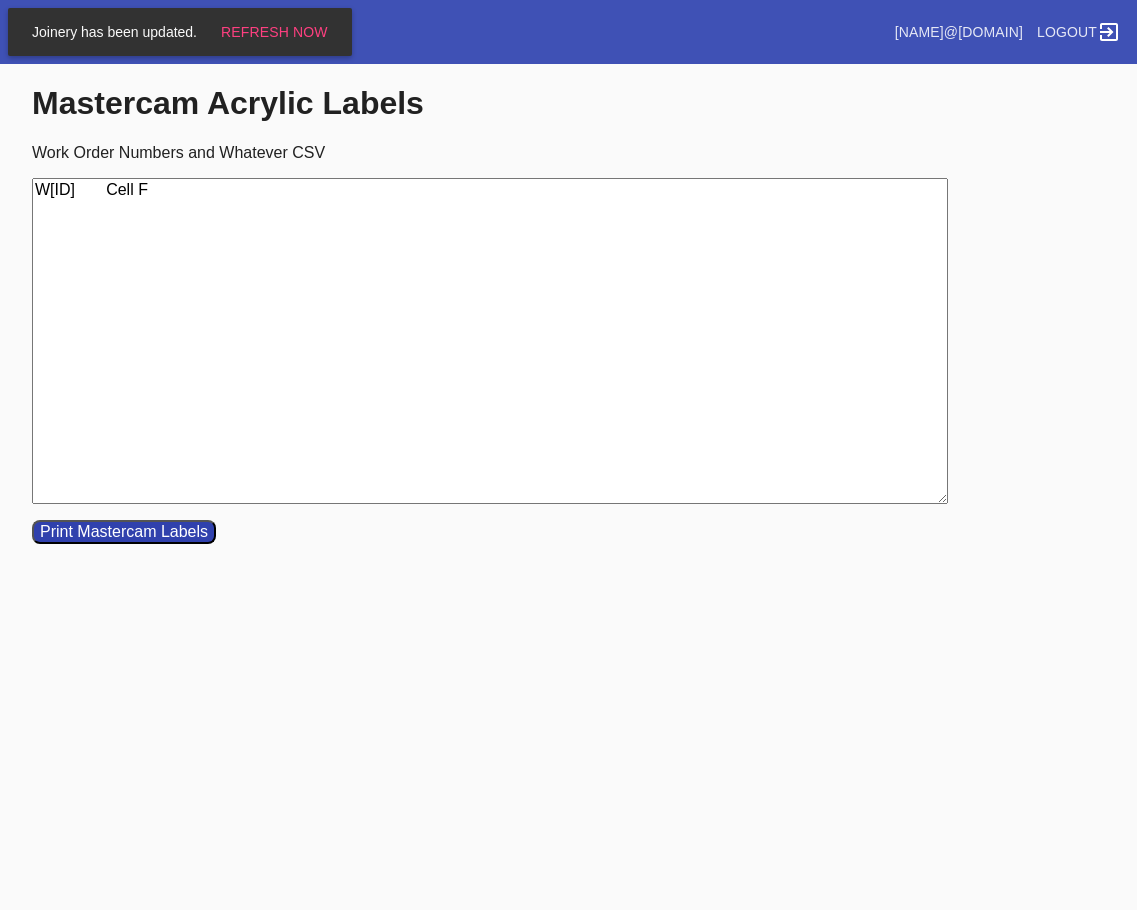 click on "W[ID]	Cell F" at bounding box center (490, 341) 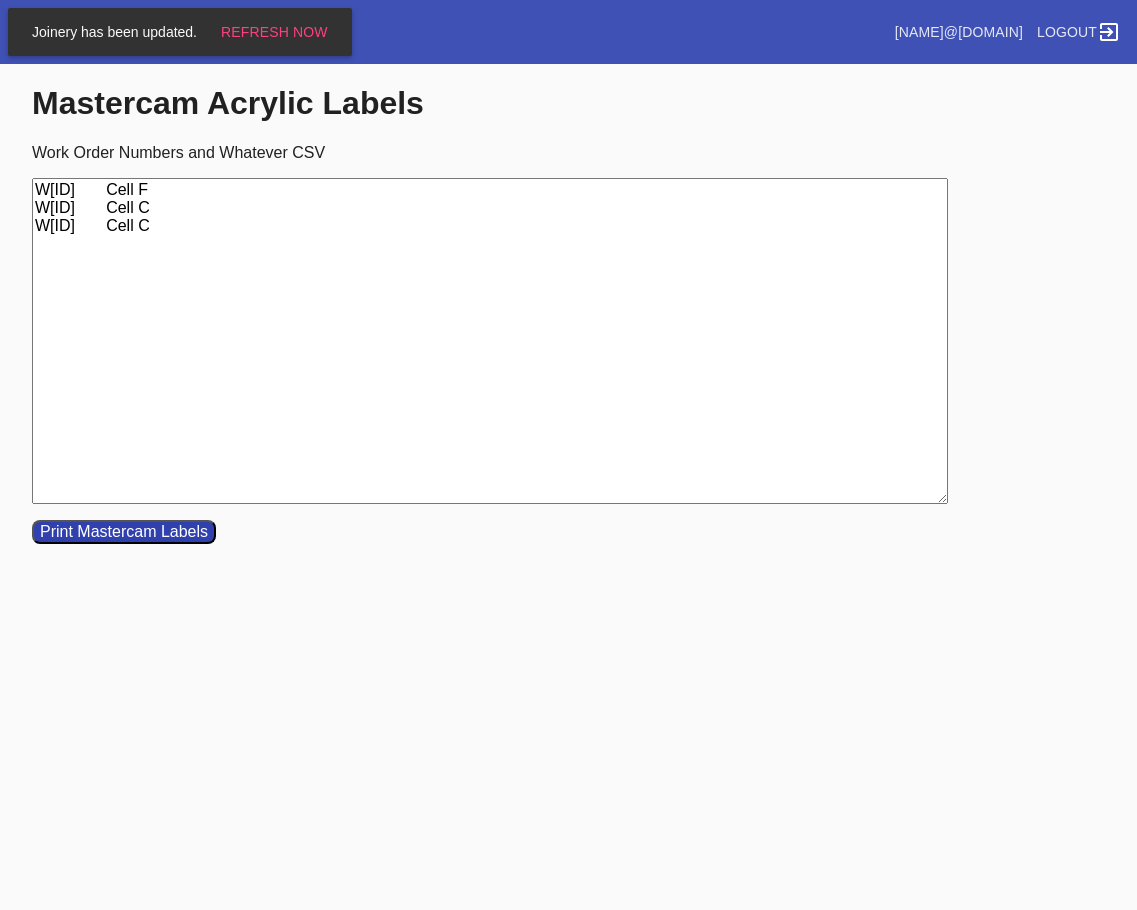 click on "W[ID]	Cell F
W[ID]	Cell C
W[ID]	Cell C" at bounding box center [490, 341] 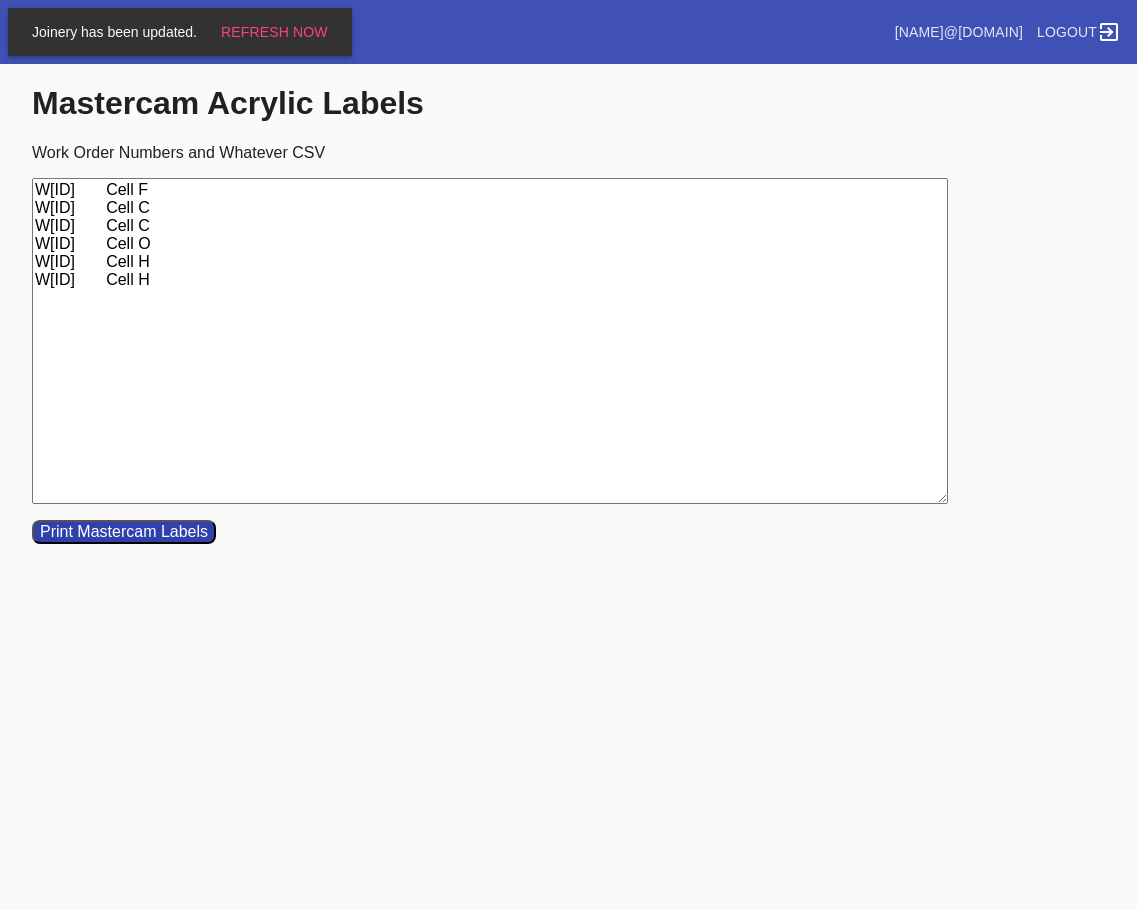 click on "W[ID]	Cell F
W[ID]	Cell C
W[ID]	Cell C
W[ID]	Cell O
W[ID]	Cell H
W[ID]	Cell H" at bounding box center (490, 341) 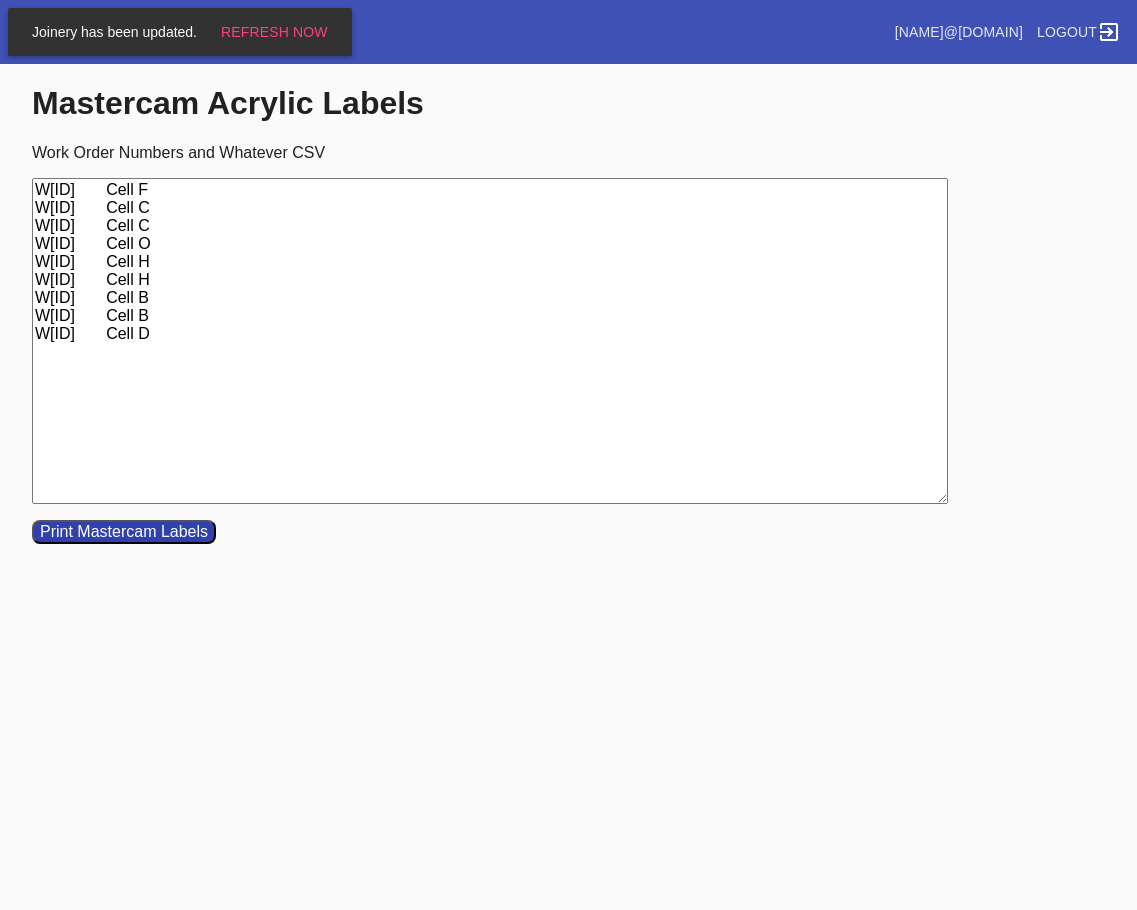 click on "W675808645908668	Cell F
W545810633212942	Cell C
W601428159568181	Cell C
W099152635287358	Cell O
W174829775376742	Cell H
W243026135755898	Cell H
W751013832507908	Cell B
W578374503339885	Cell B
W222102157807722	Cell D" at bounding box center (490, 341) 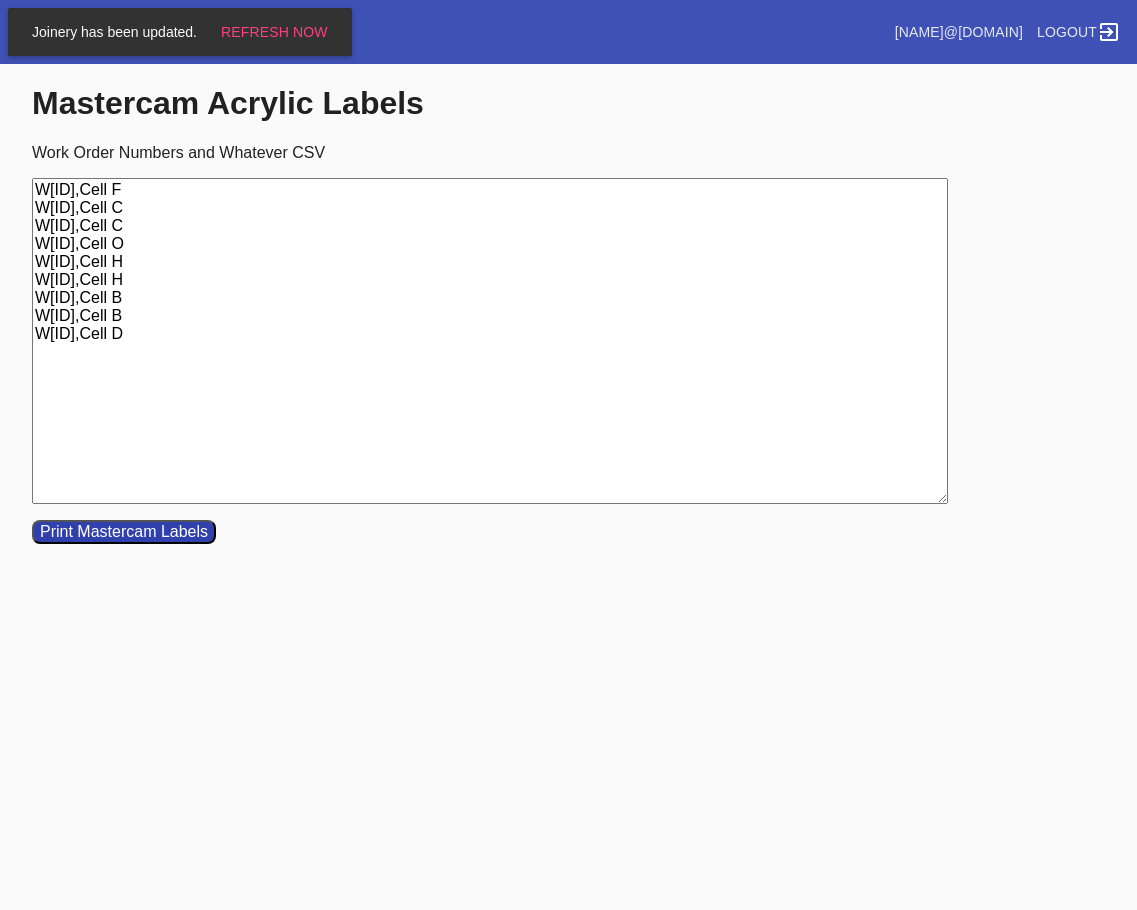 click on "Print Mastercam Labels" at bounding box center (124, 532) 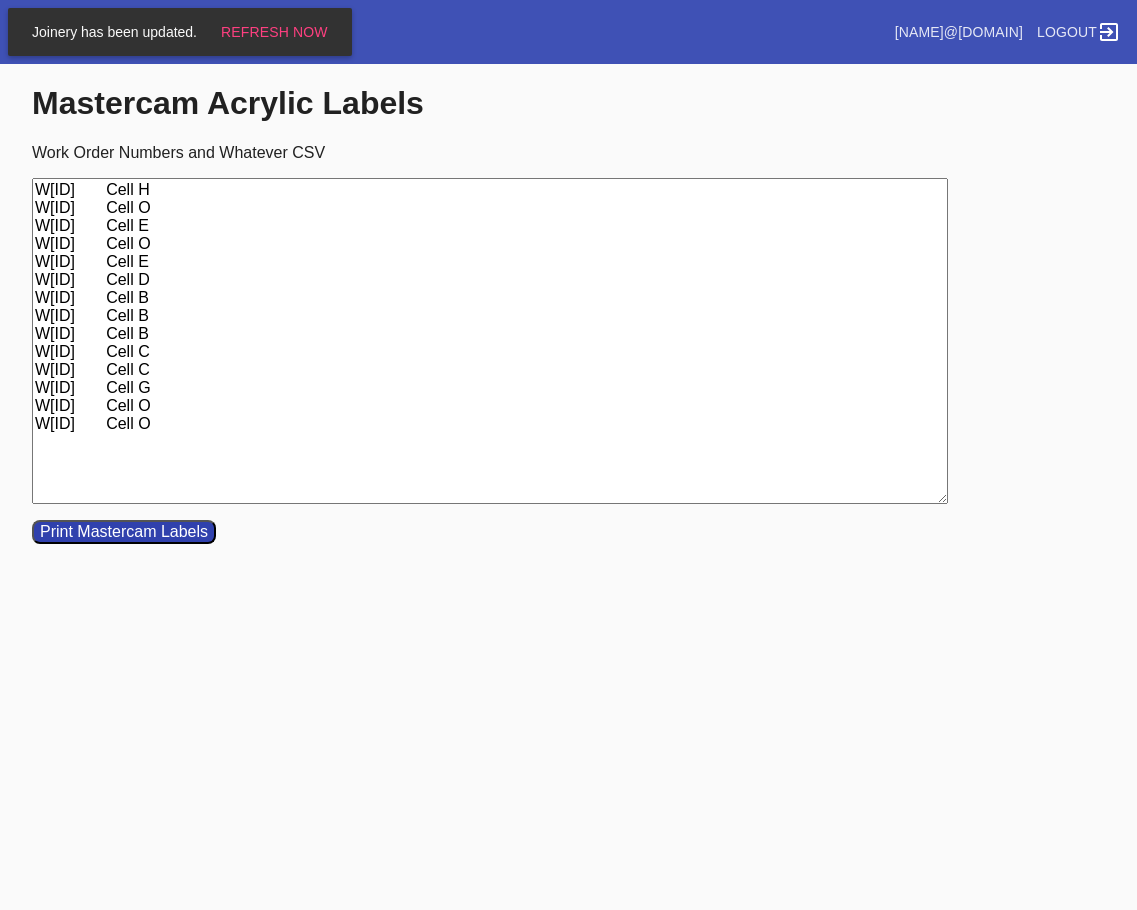 drag, startPoint x: 179, startPoint y: 427, endPoint x: 189, endPoint y: 429, distance: 10.198039 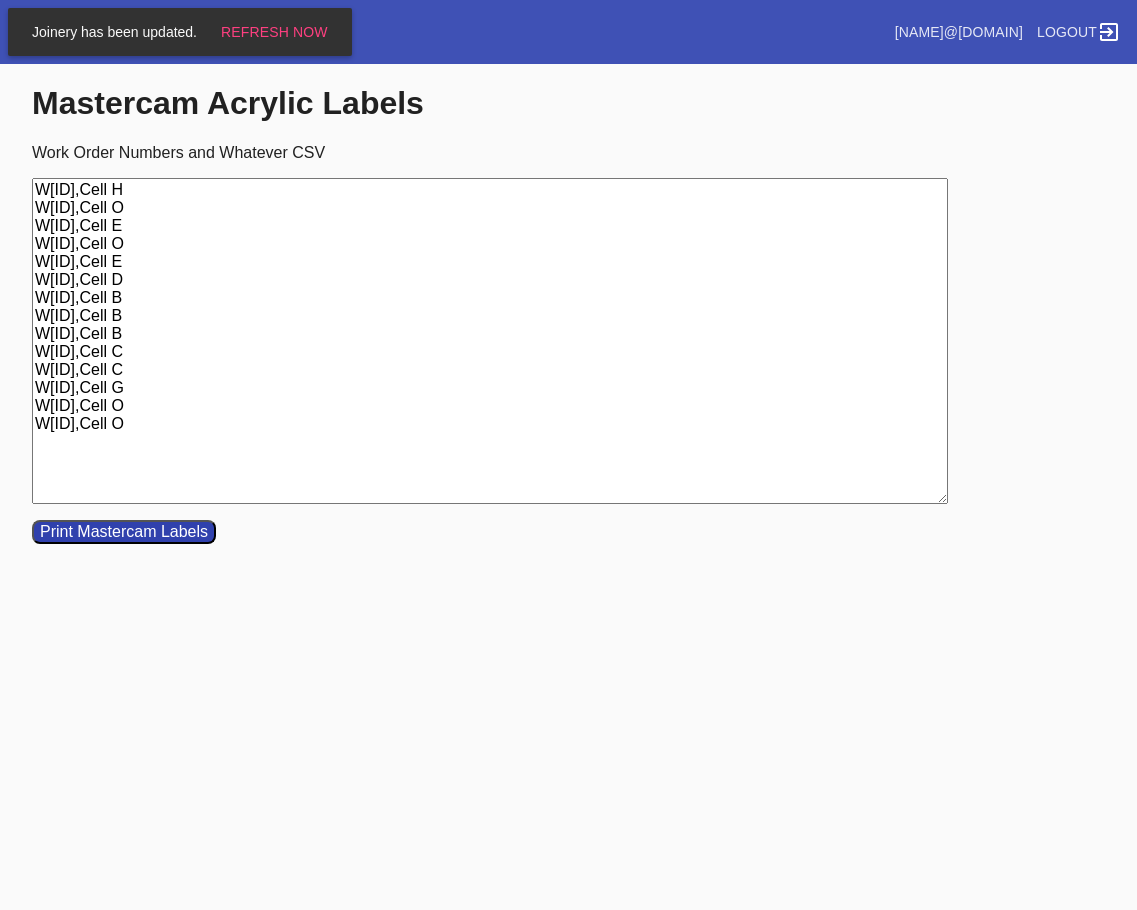 type on "W740890238762467,Cell H
W282820537304384,Cell O
W908248100062896,Cell E
W837693983666650,Cell O
W178701328569791,Cell E
W407459177618956,Cell D
W882128996375667,Cell B
W108290287306974,Cell B
W198228472513934,Cell B
W785968251287406,Cell C
W262153174734999,Cell C
W487088424135628,Cell G
W456788309734427,Cell O
W351052852699049,Cell O" 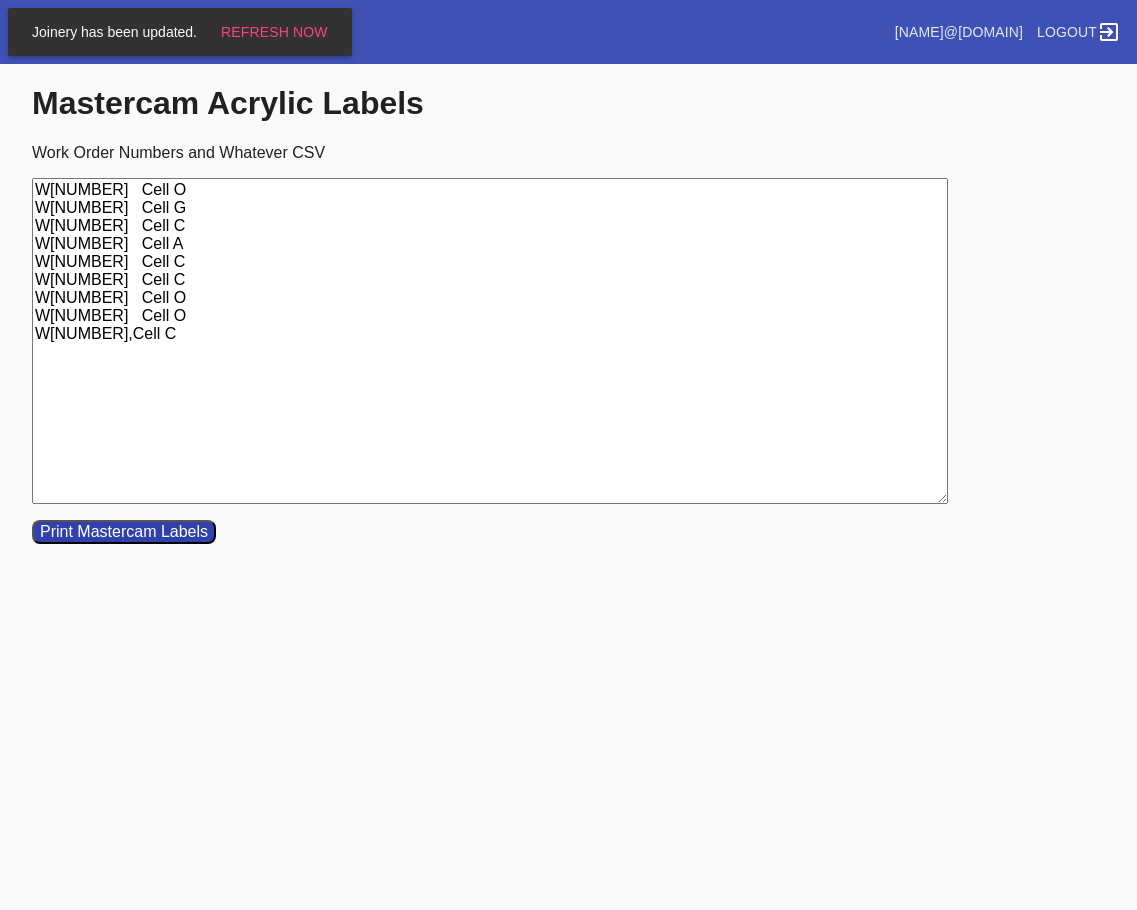 scroll, scrollTop: 0, scrollLeft: 0, axis: both 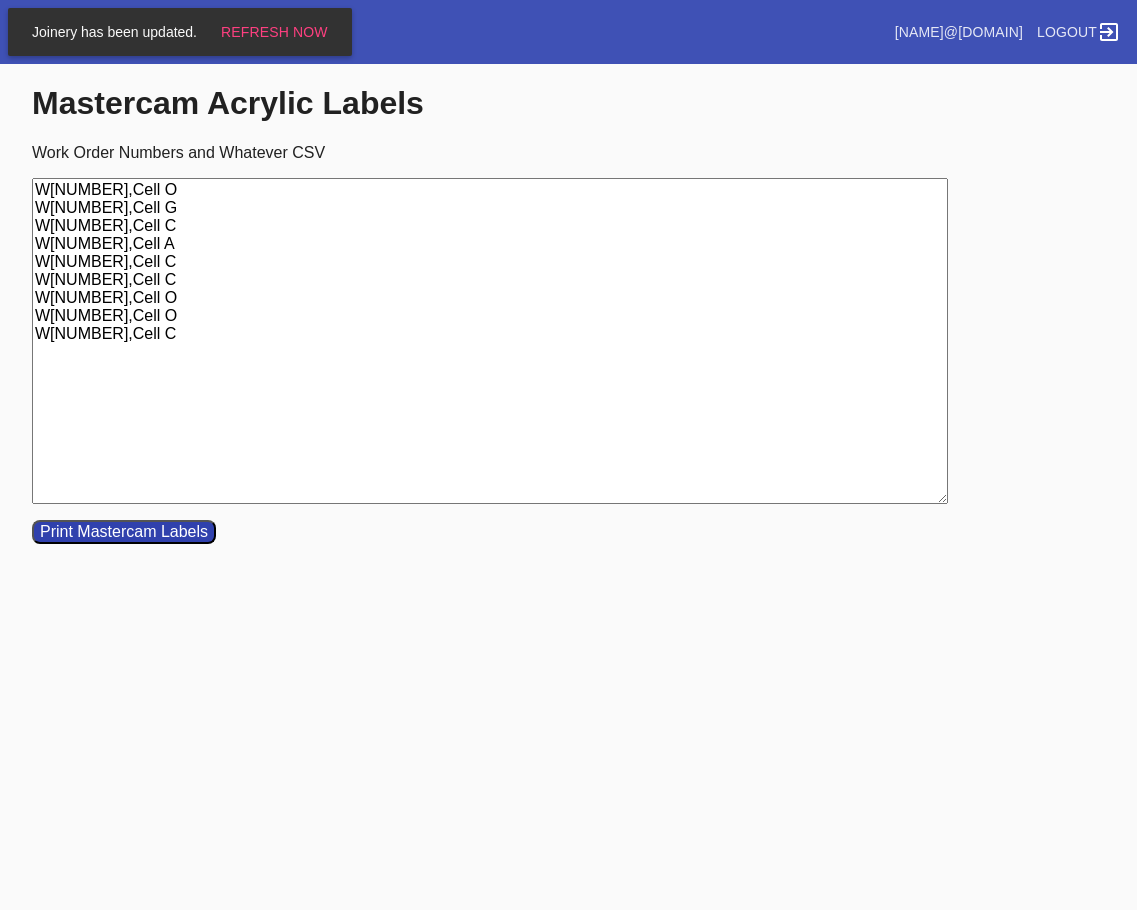 click on "Print Mastercam Labels" at bounding box center [124, 532] 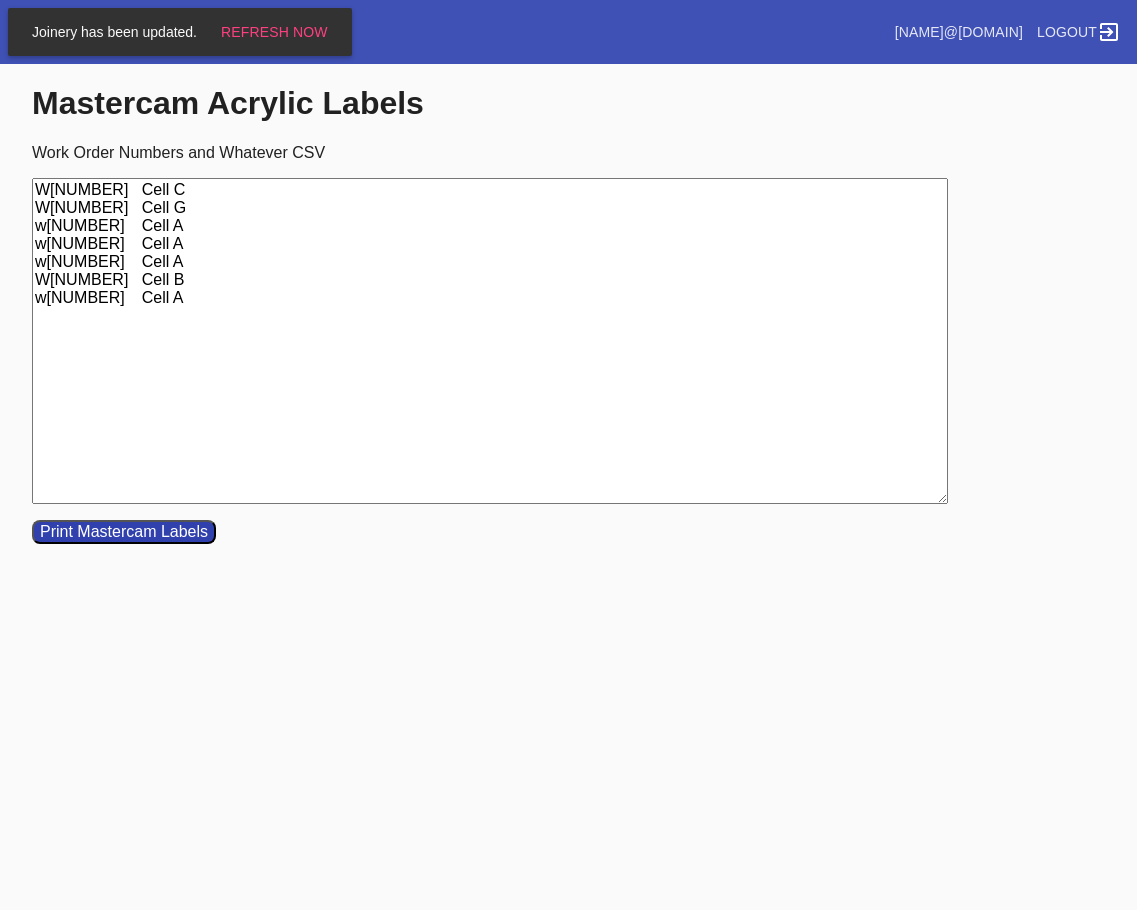 click on "W[NUMBER]	Cell C
W[NUMBER]	Cell G
w[NUMBER]	Cell A
w[NUMBER]	Cell A
w[NUMBER]	Cell A
W[NUMBER]	Cell B
w[NUMBER]	Cell A" at bounding box center [490, 341] 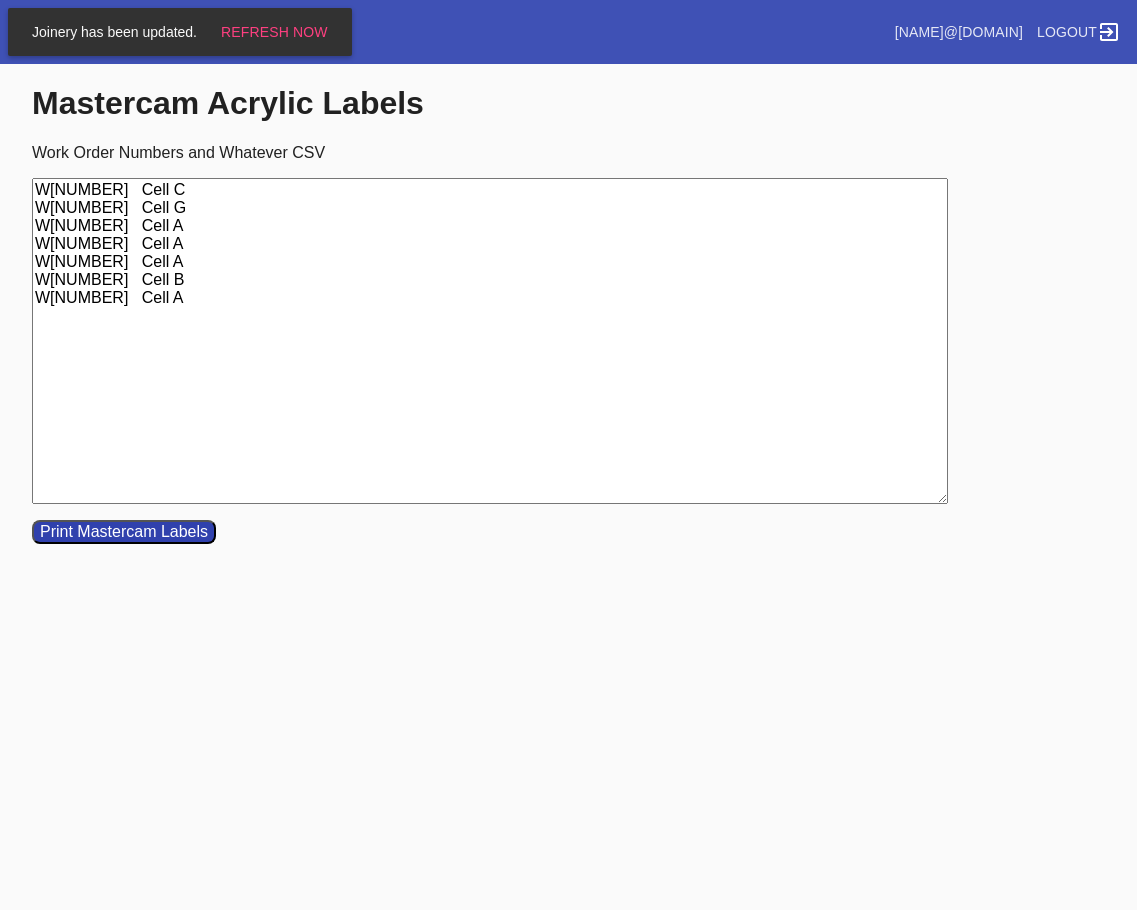 click on "W[NUMBER]	Cell C
W[NUMBER]	Cell G
W[NUMBER]	Cell A
W[NUMBER]	Cell A
W[NUMBER]	Cell A
W[NUMBER]	Cell B
W[NUMBER]	Cell A" at bounding box center (490, 341) 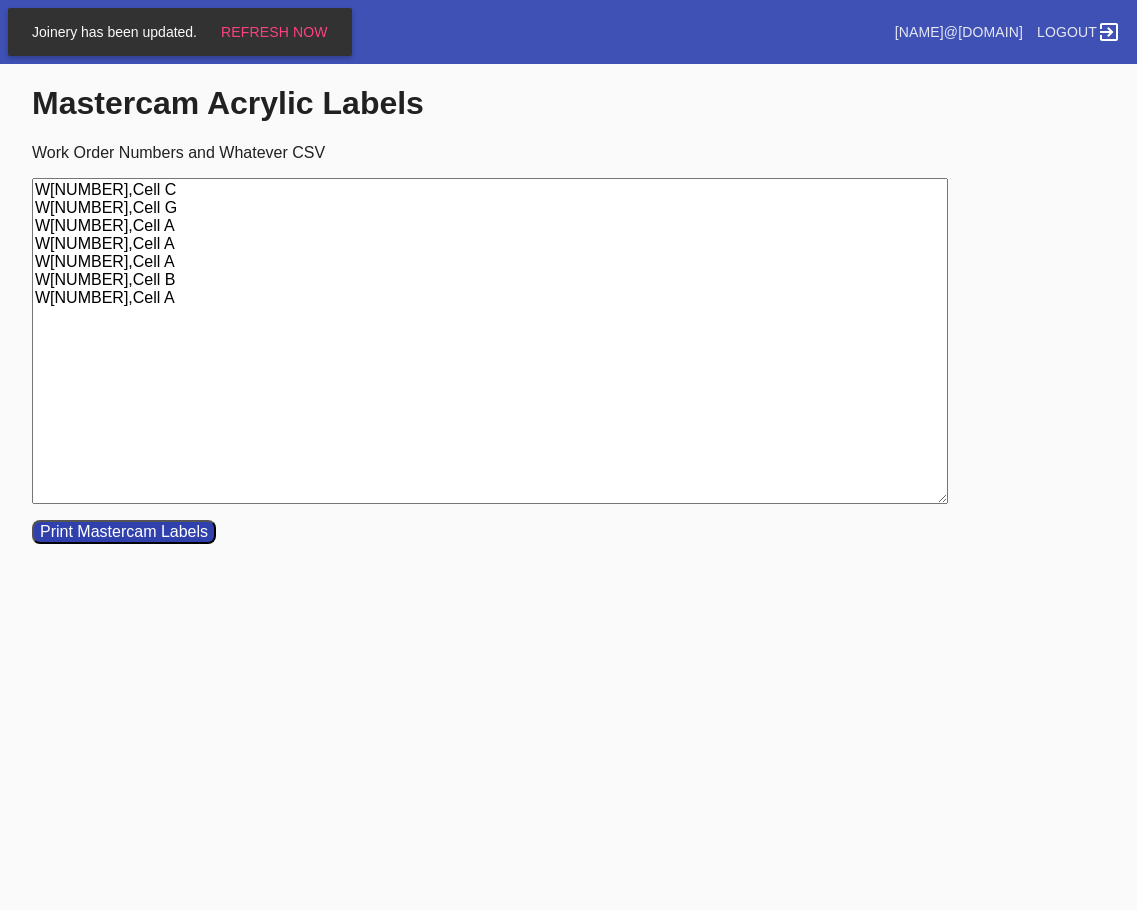 drag, startPoint x: 106, startPoint y: 526, endPoint x: 84, endPoint y: 531, distance: 22.561028 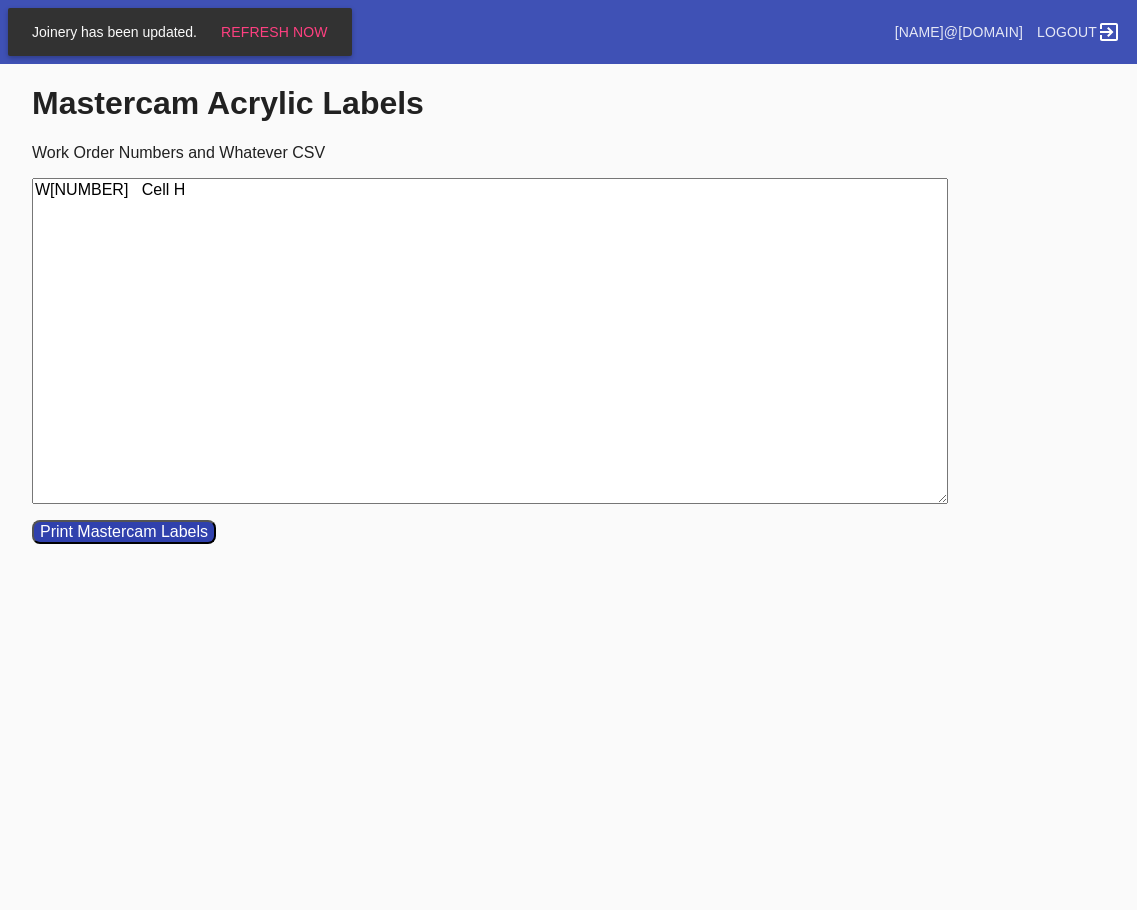 click on "W[NUMBER]	Cell H" at bounding box center [490, 341] 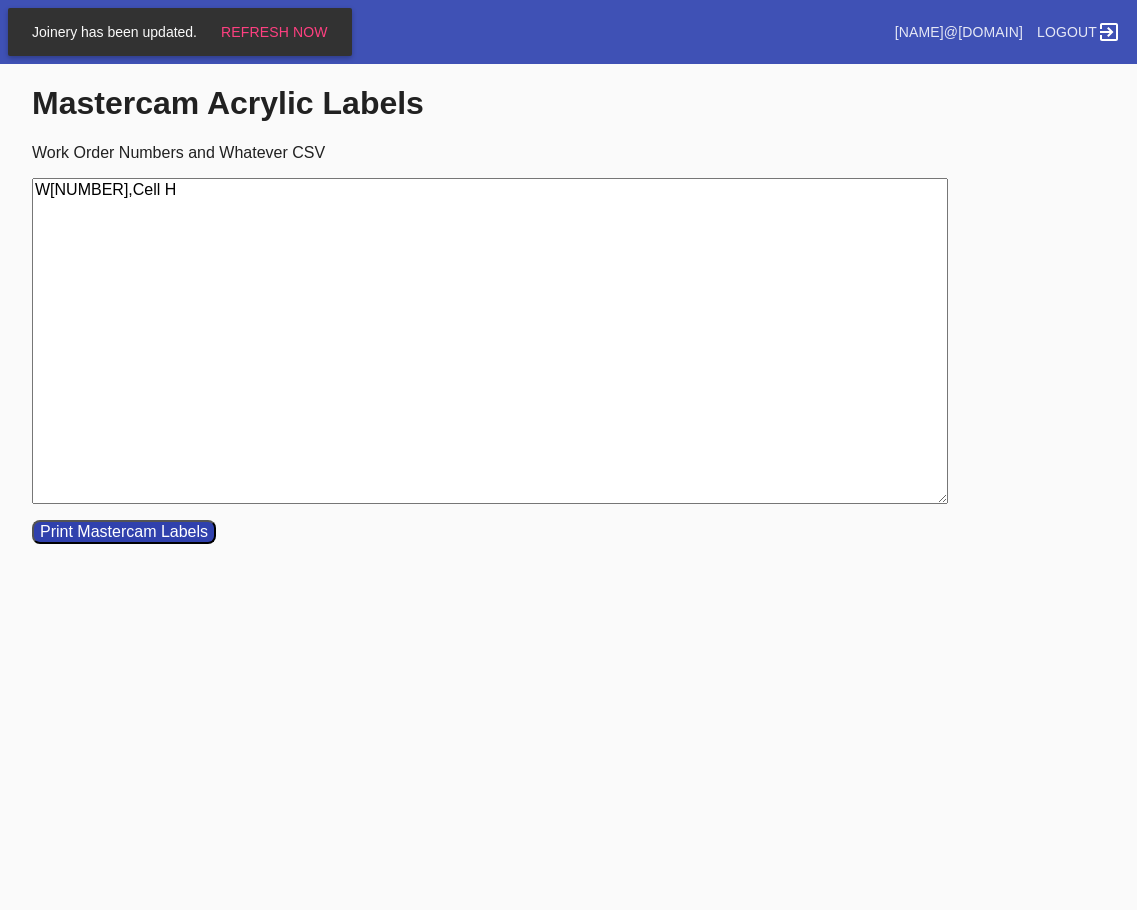 click on "W[NUMBER],Cell H" at bounding box center [490, 341] 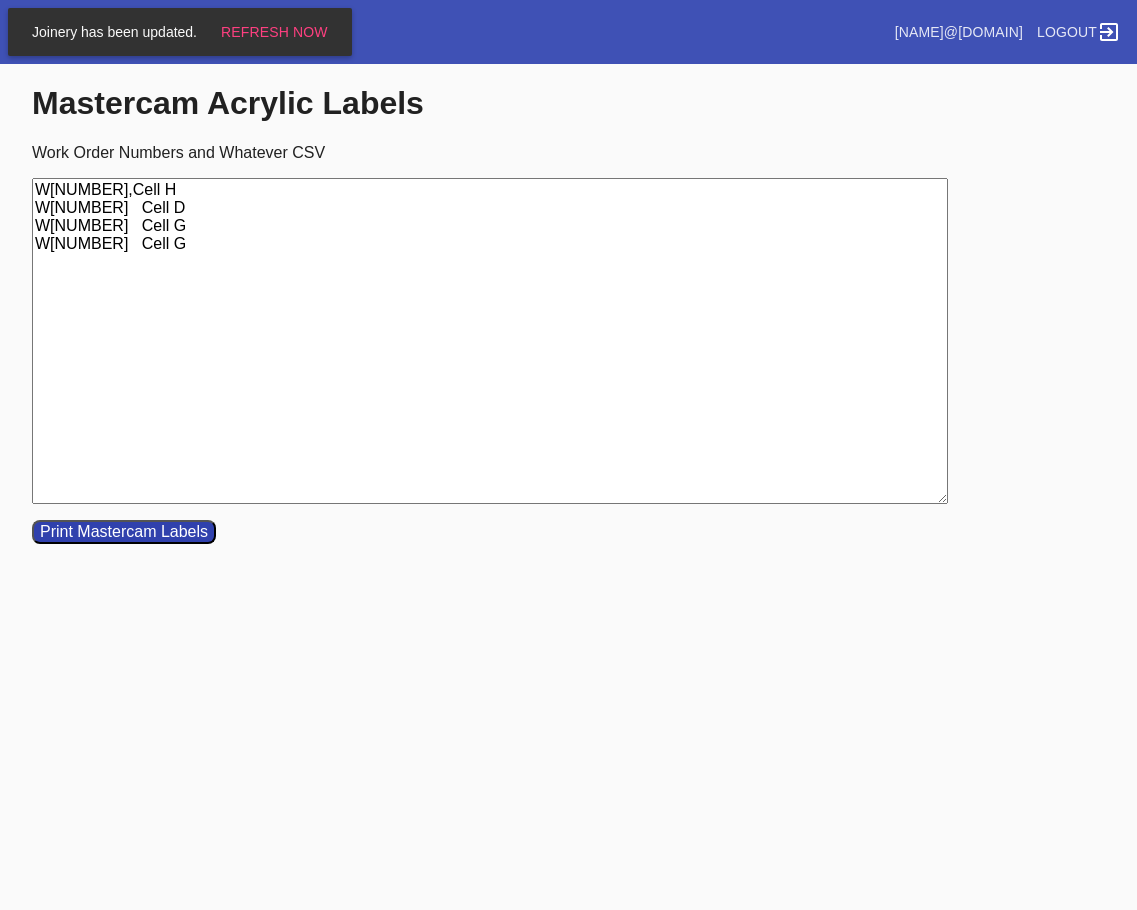 click on "W[NUMBER],Cell H
W[NUMBER]	Cell D
W[NUMBER]	Cell G
W[NUMBER]	Cell G" at bounding box center [490, 341] 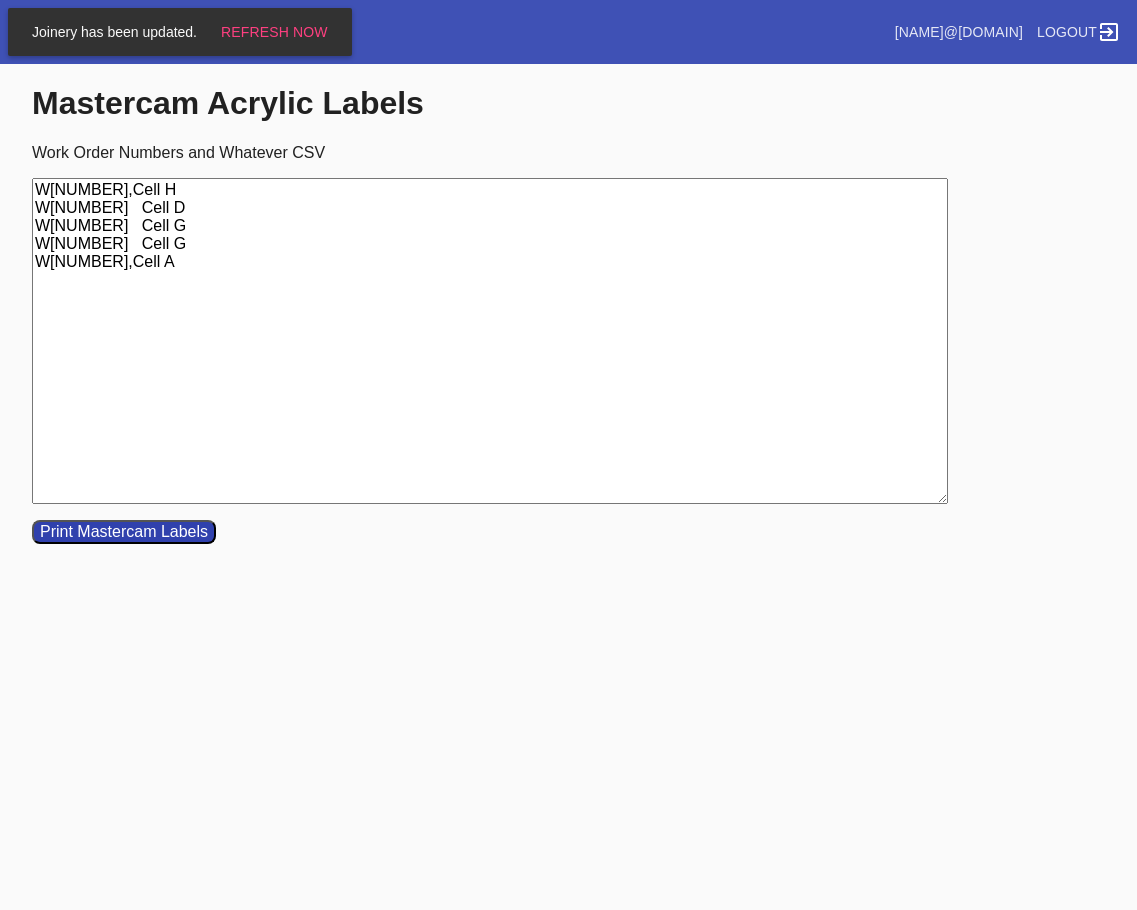 click on "W[NUMBER],Cell H
W[NUMBER]	Cell D
W[NUMBER]	Cell G
W[NUMBER]	Cell G
W[NUMBER],Cell A" at bounding box center [490, 341] 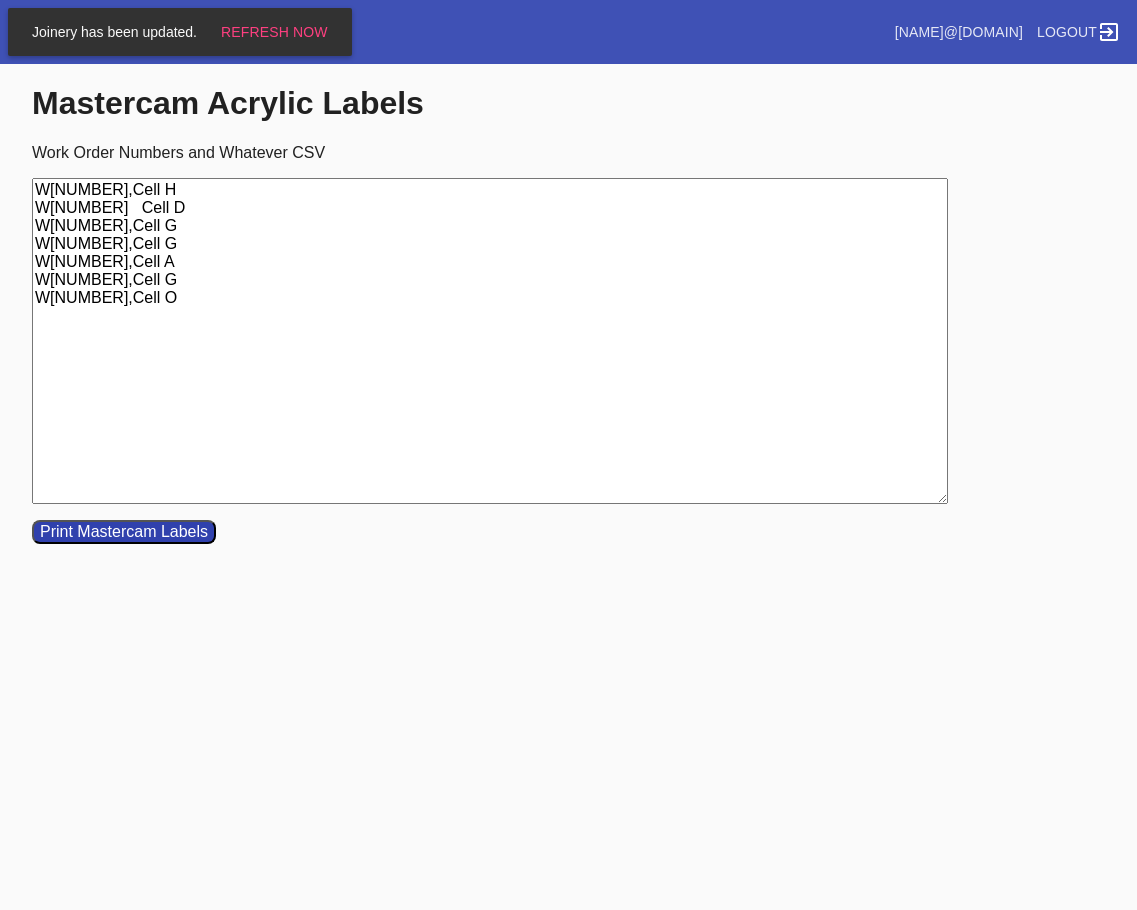 click on "W[NUMBER],Cell H
W[NUMBER]	Cell D
W[NUMBER],Cell G
W[NUMBER],Cell G
W[NUMBER],Cell A
W[NUMBER],Cell G
W[NUMBER],Cell O" at bounding box center [490, 341] 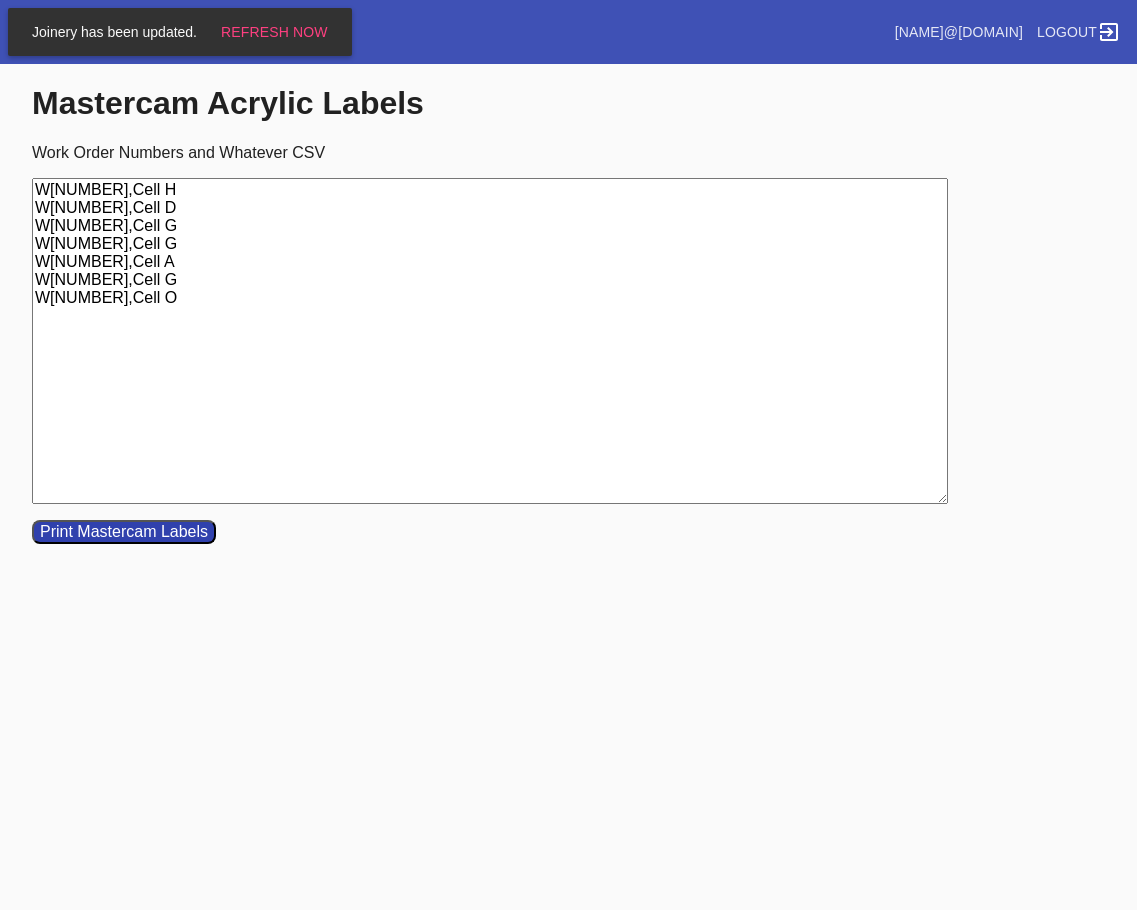 type on "W[NUMBER],Cell H
W[NUMBER],Cell D
W[NUMBER],Cell G
W[NUMBER],Cell G
W[NUMBER],Cell A
W[NUMBER],Cell G
W[NUMBER],Cell O" 